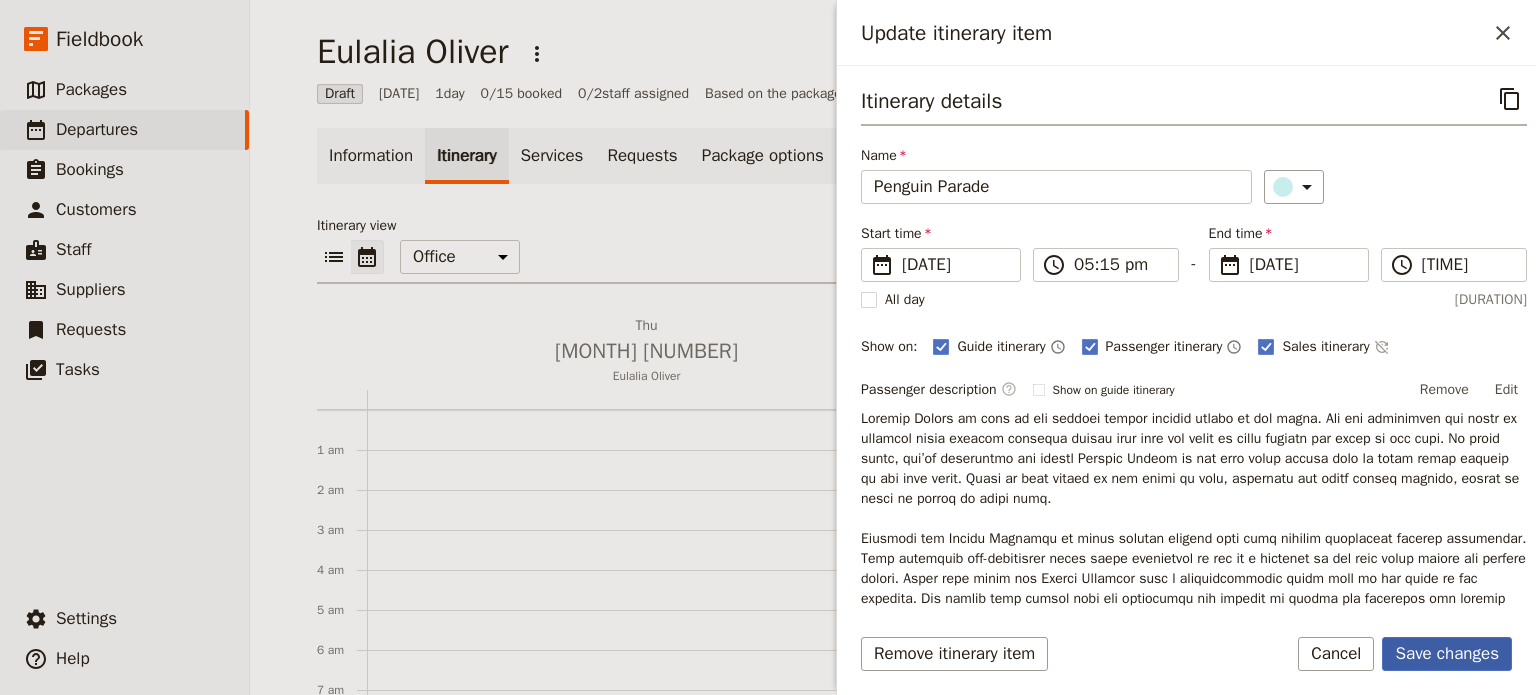 scroll, scrollTop: 0, scrollLeft: 0, axis: both 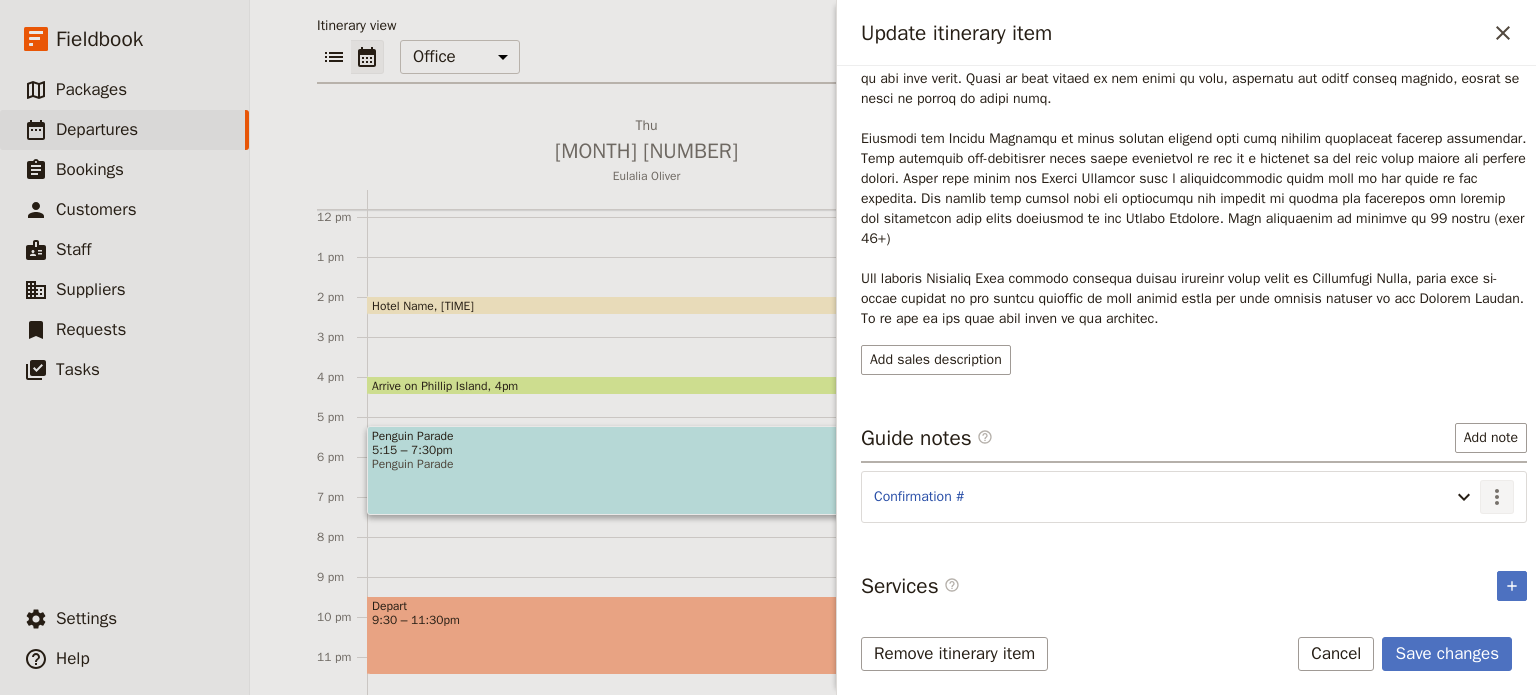 click 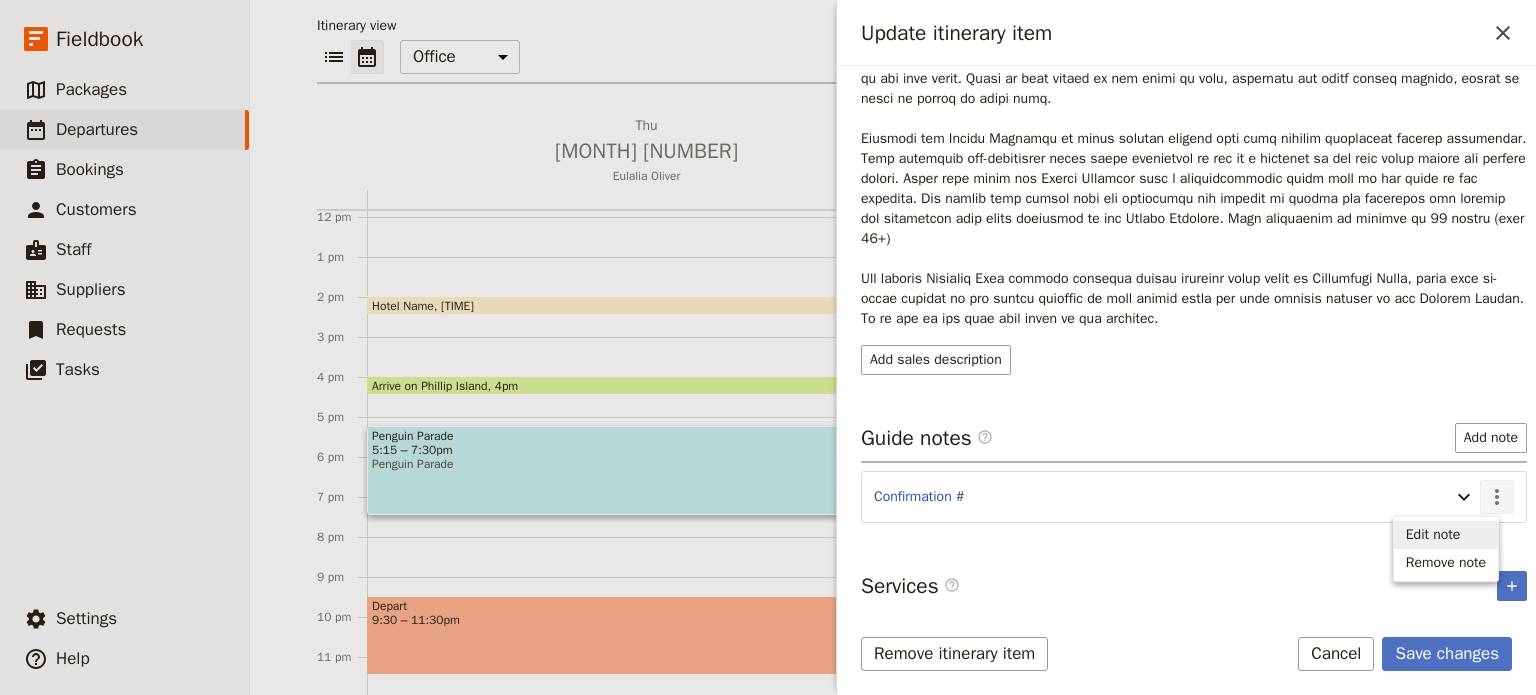 click on "Edit note" at bounding box center (1433, 535) 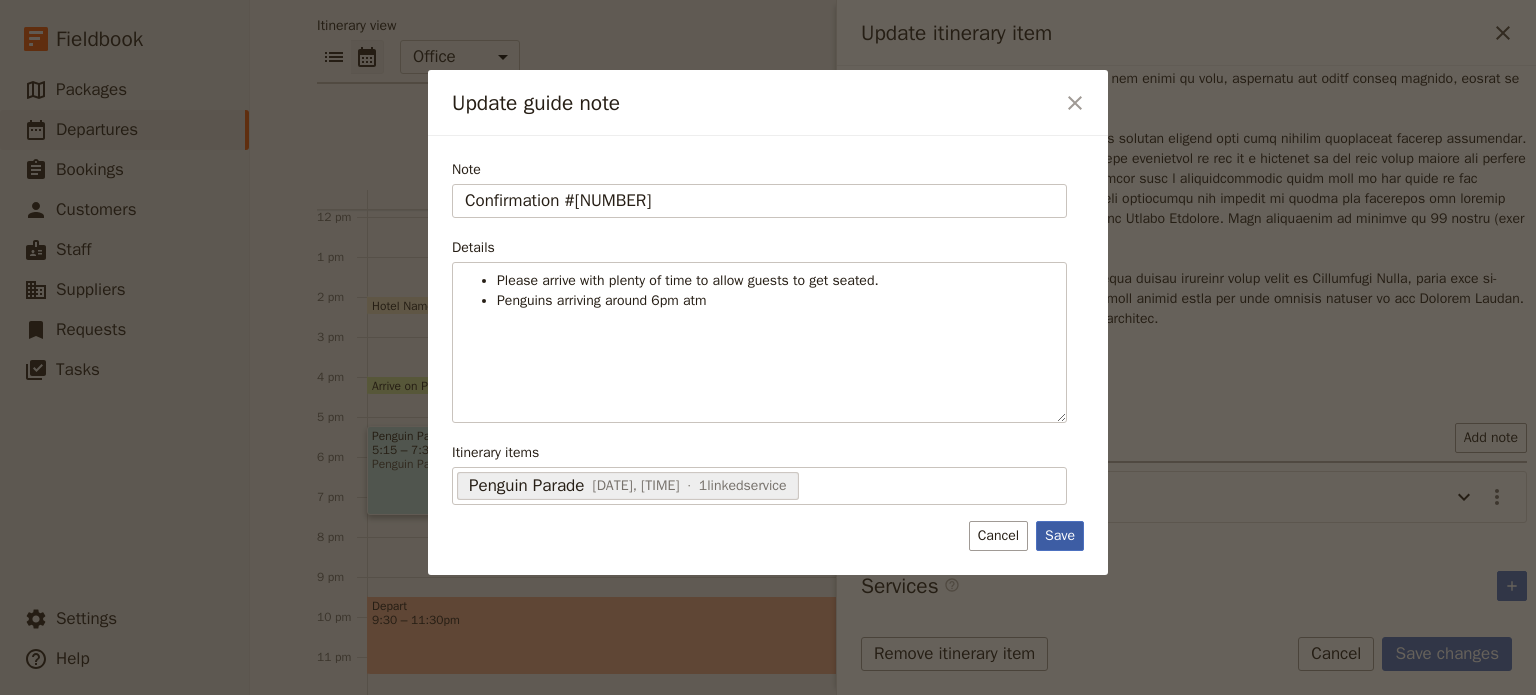 type on "Confirmation #[NUMBER]" 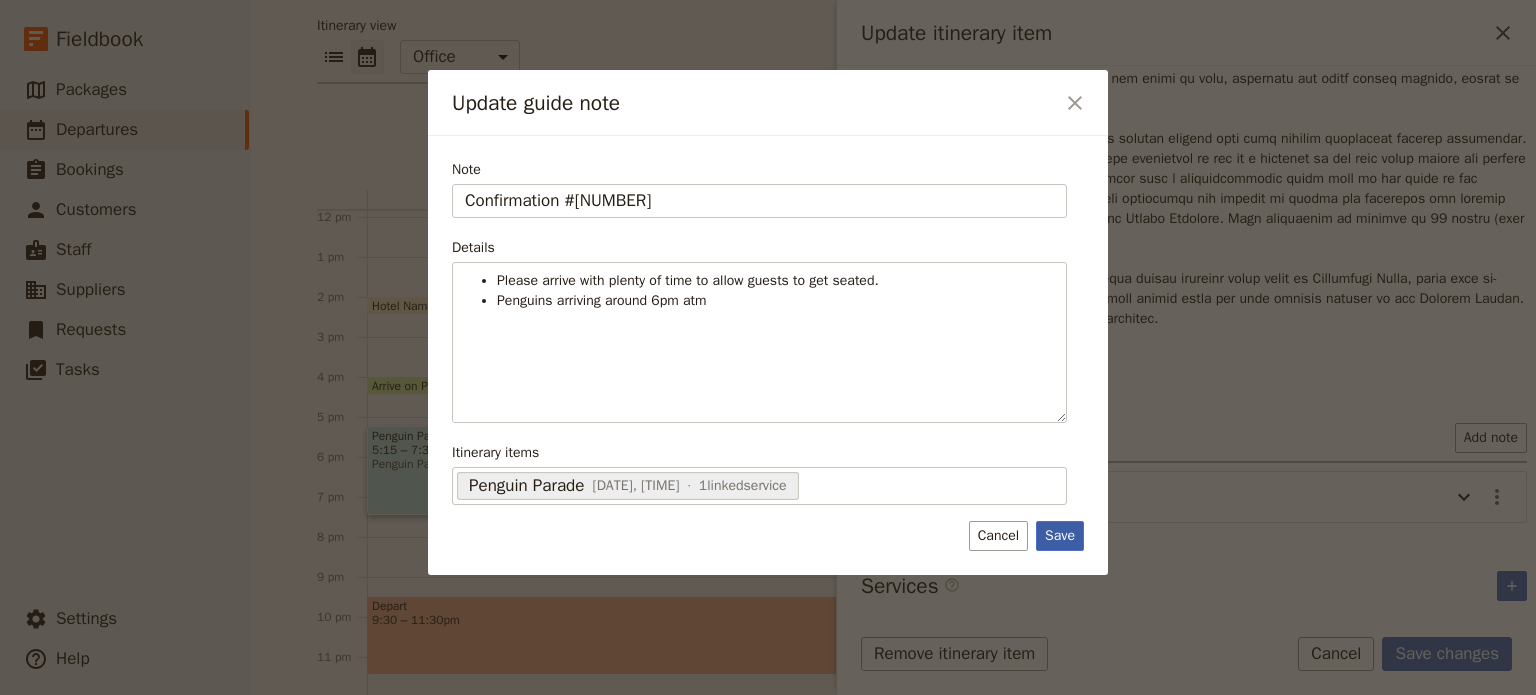 click on "Save" at bounding box center (1060, 536) 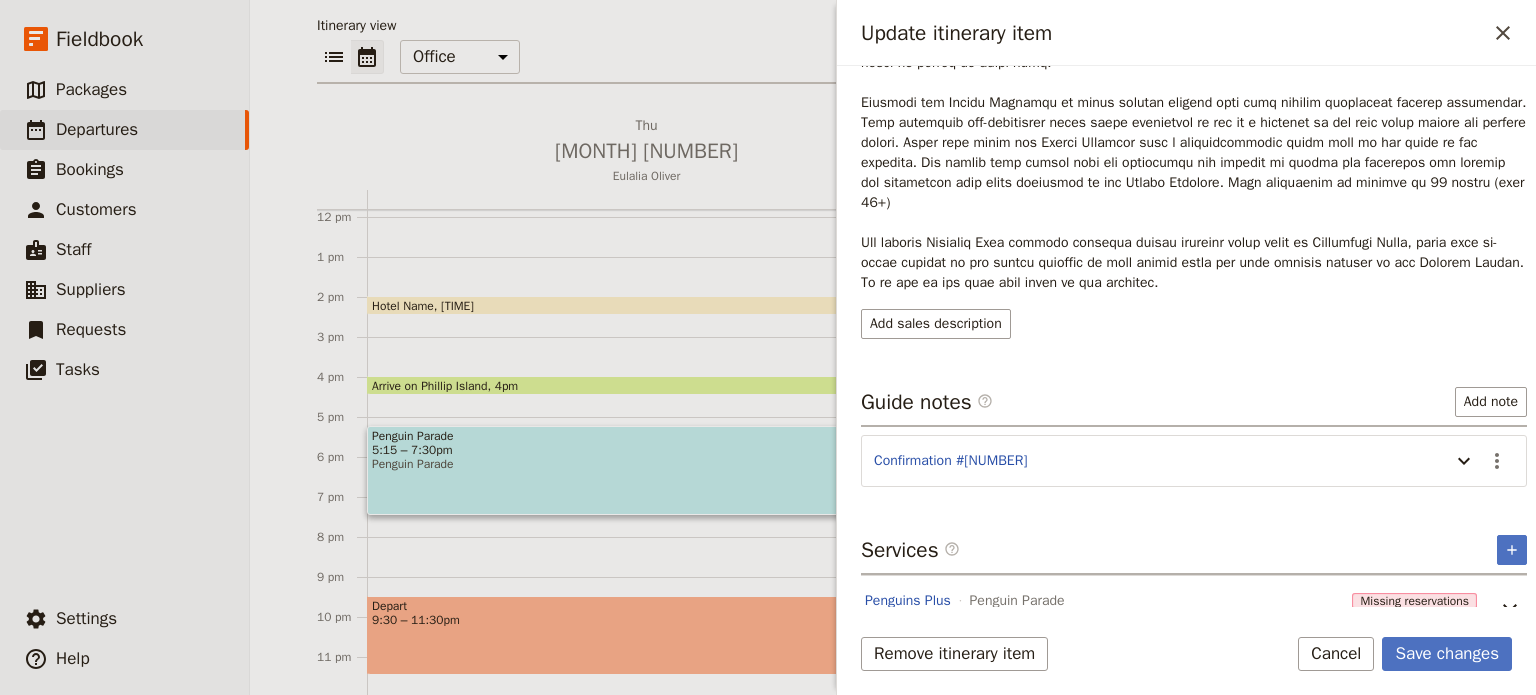 scroll, scrollTop: 468, scrollLeft: 0, axis: vertical 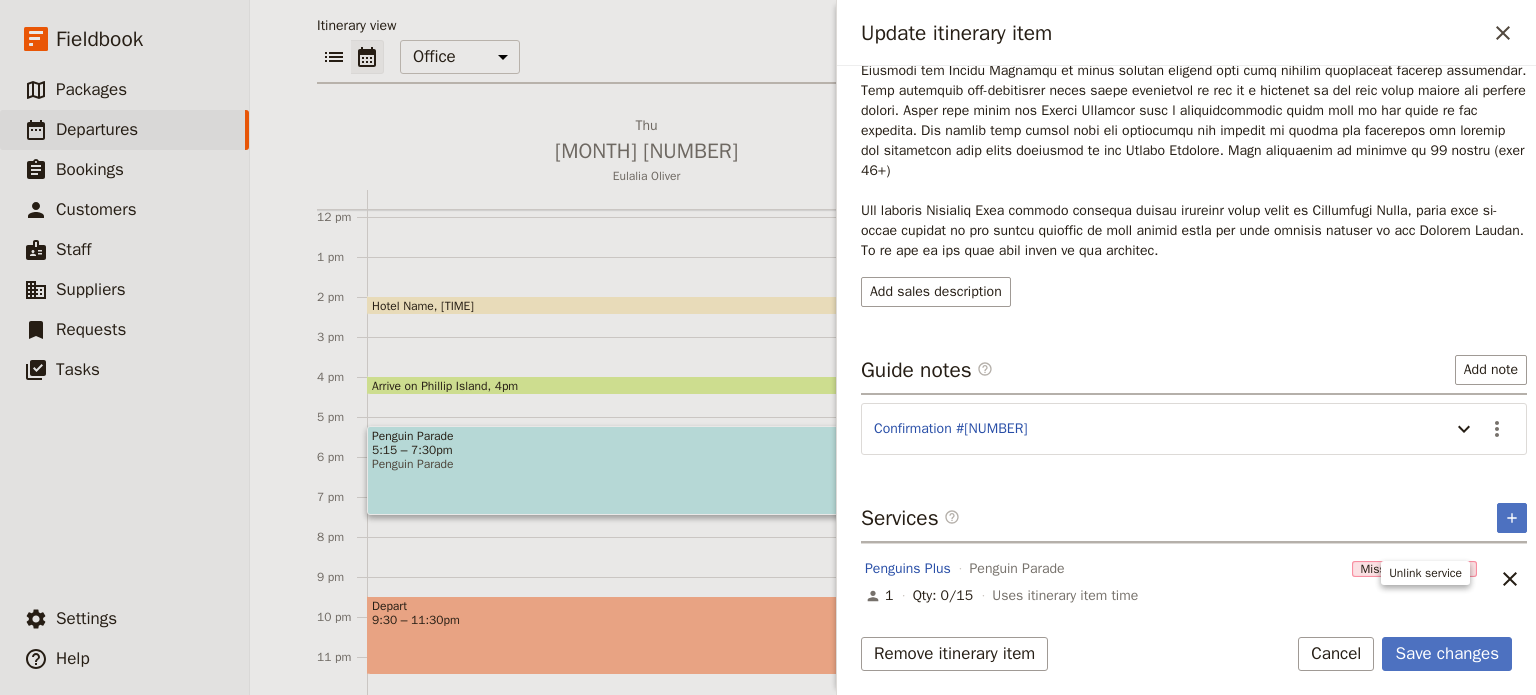 click 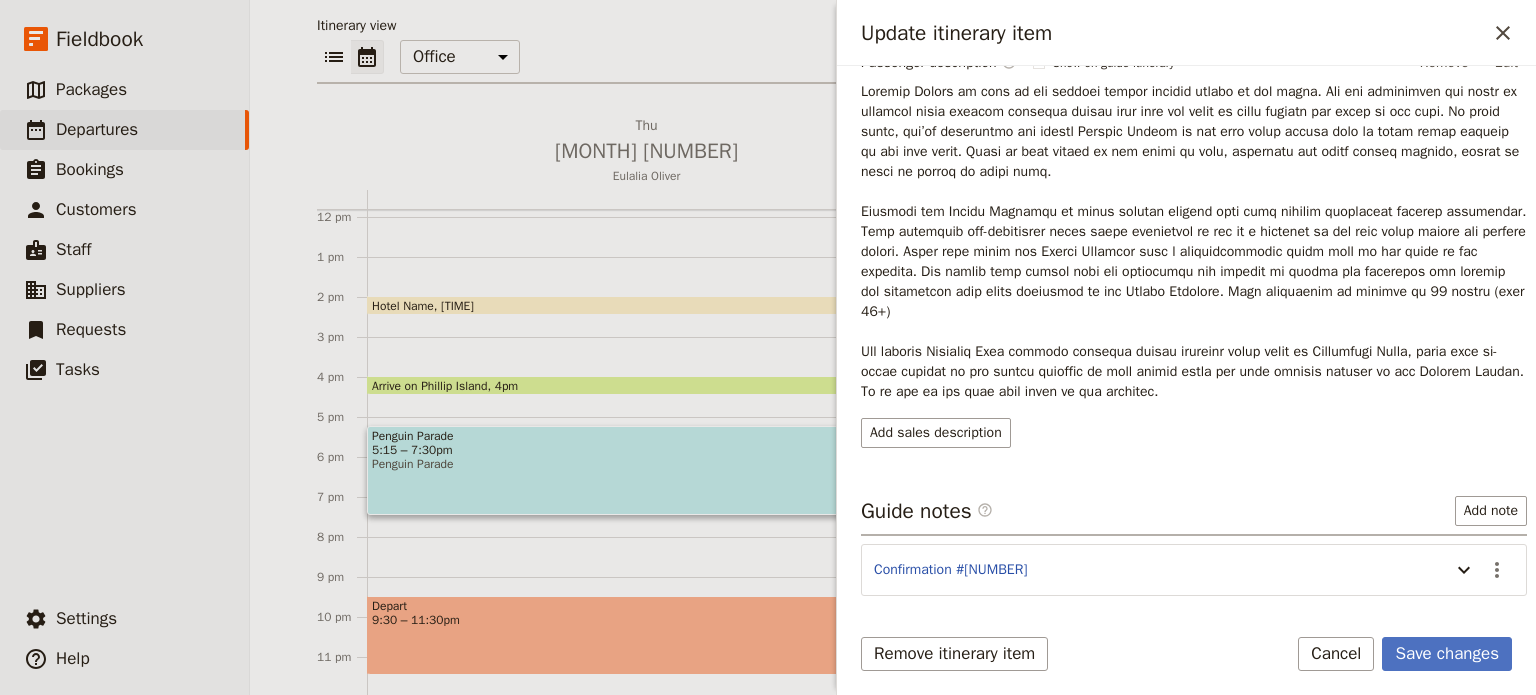 scroll, scrollTop: 397, scrollLeft: 0, axis: vertical 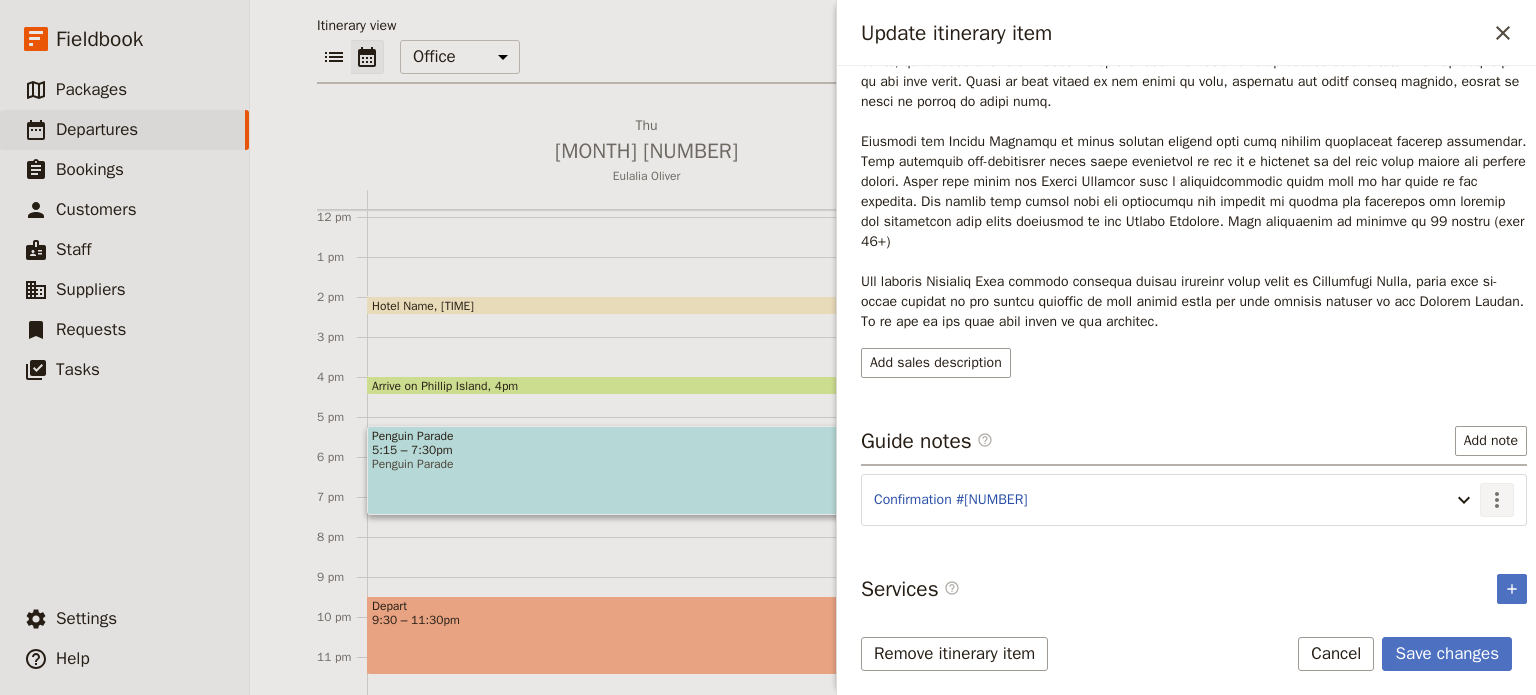 click 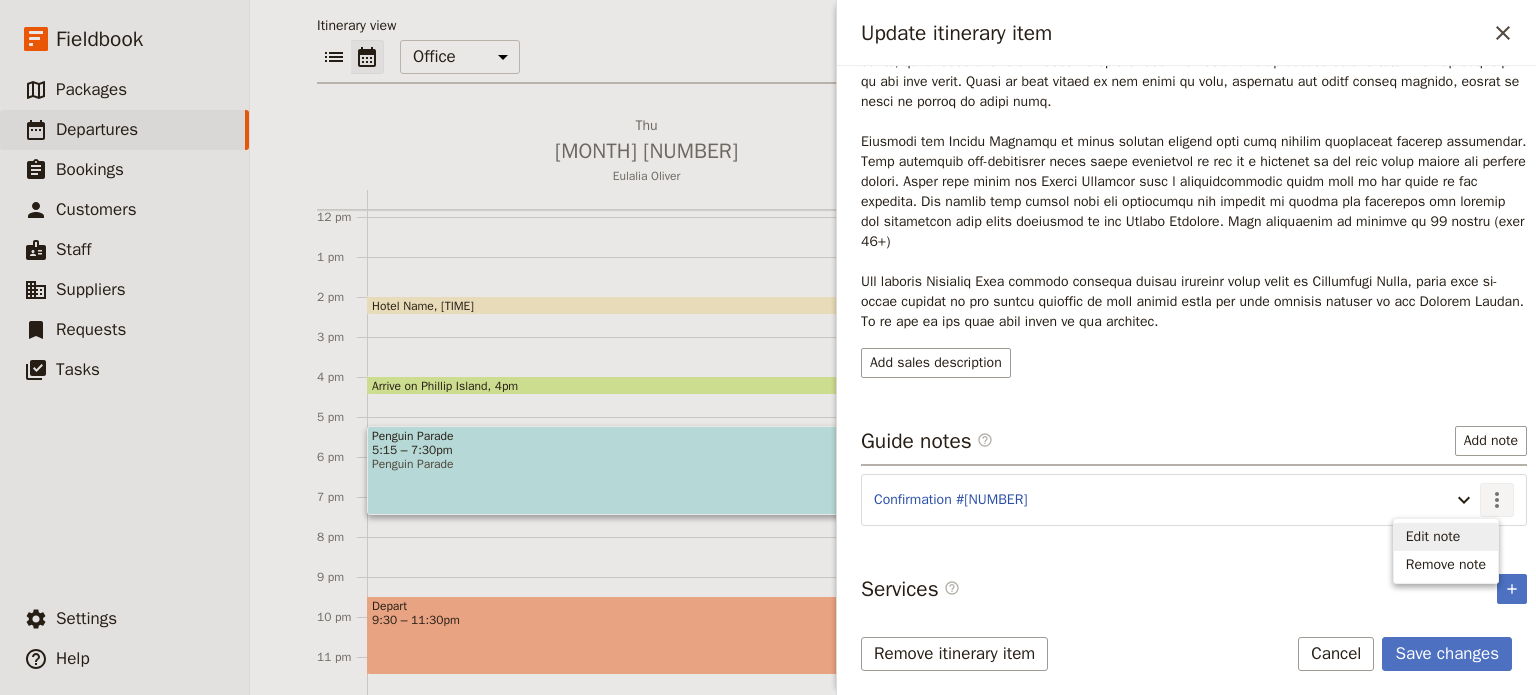 click on "Edit note" at bounding box center (1433, 537) 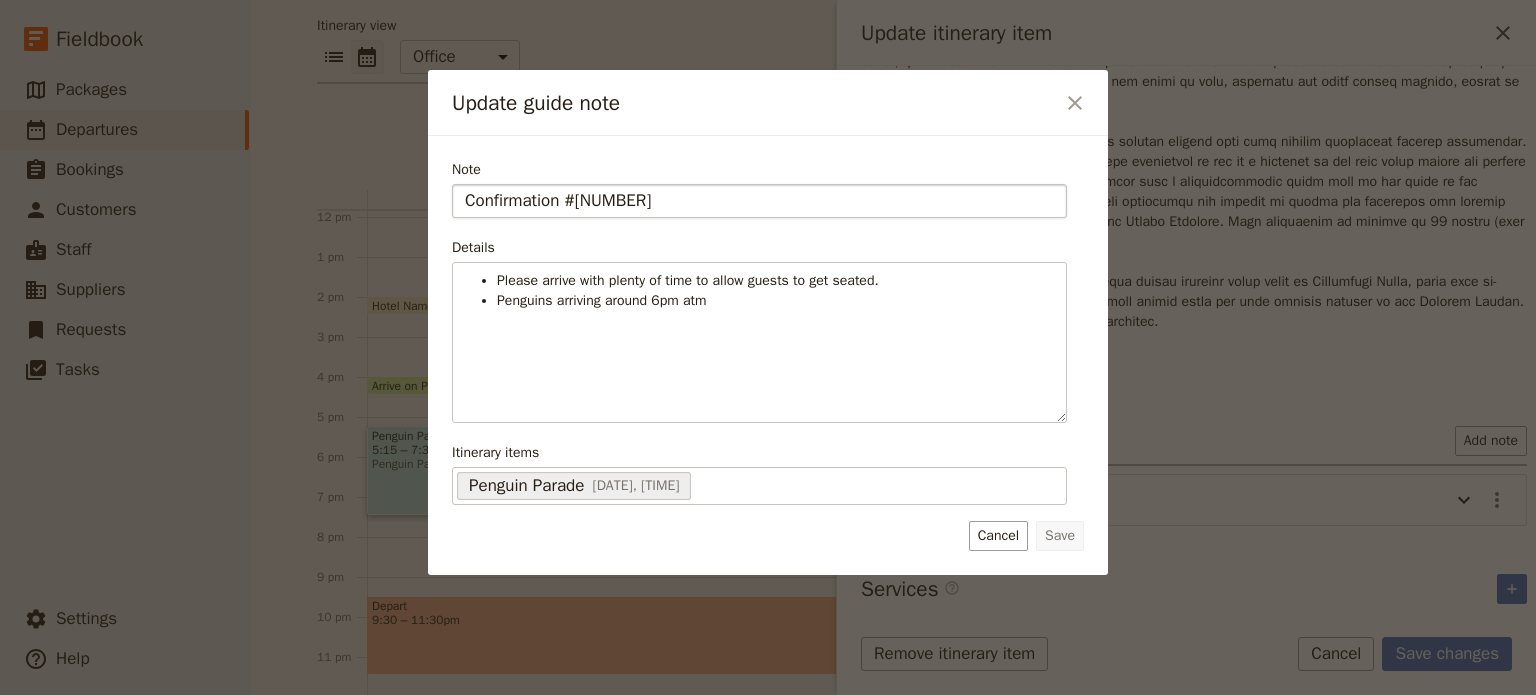 click on "Confirmation #[NUMBER]" at bounding box center [759, 201] 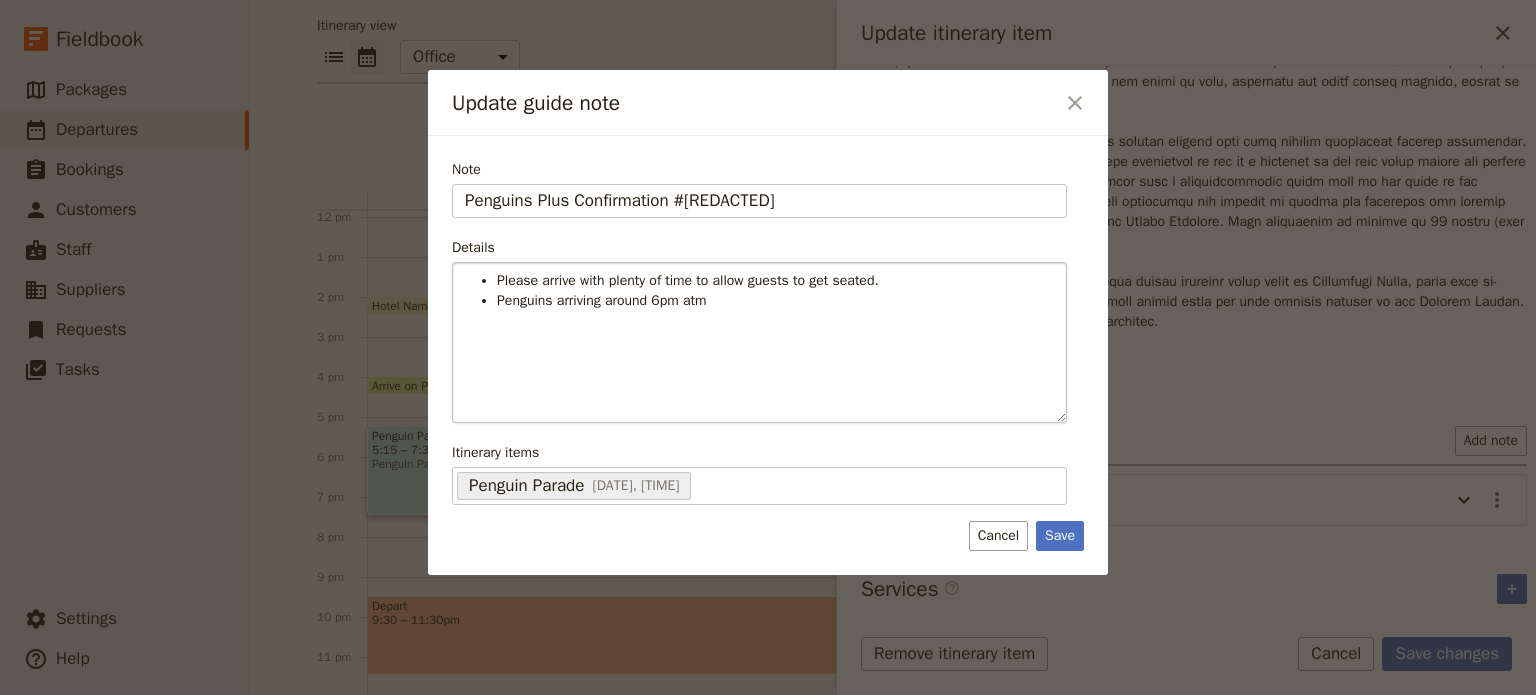 type on "Penguins Plus Confirmation #[REDACTED]" 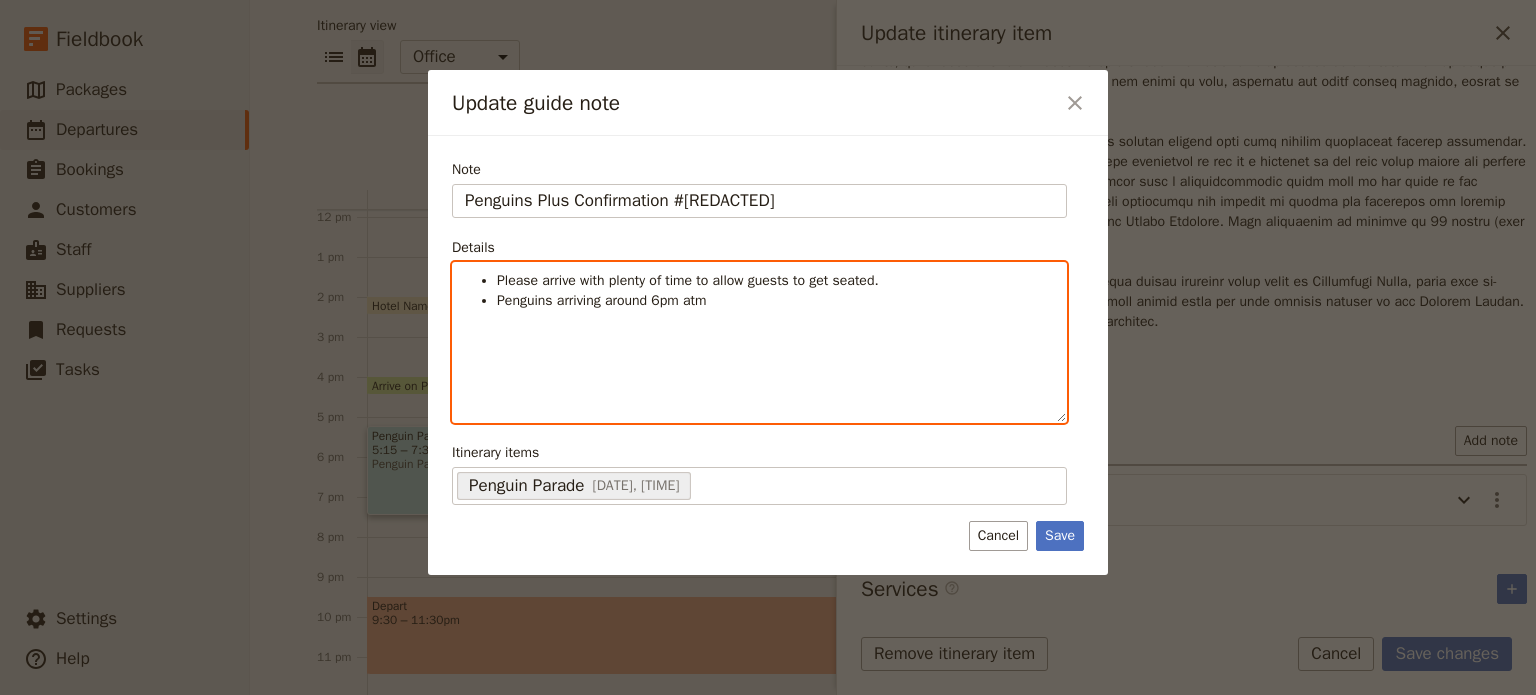 click on "Penguins arriving around 6pm atm" at bounding box center [775, 301] 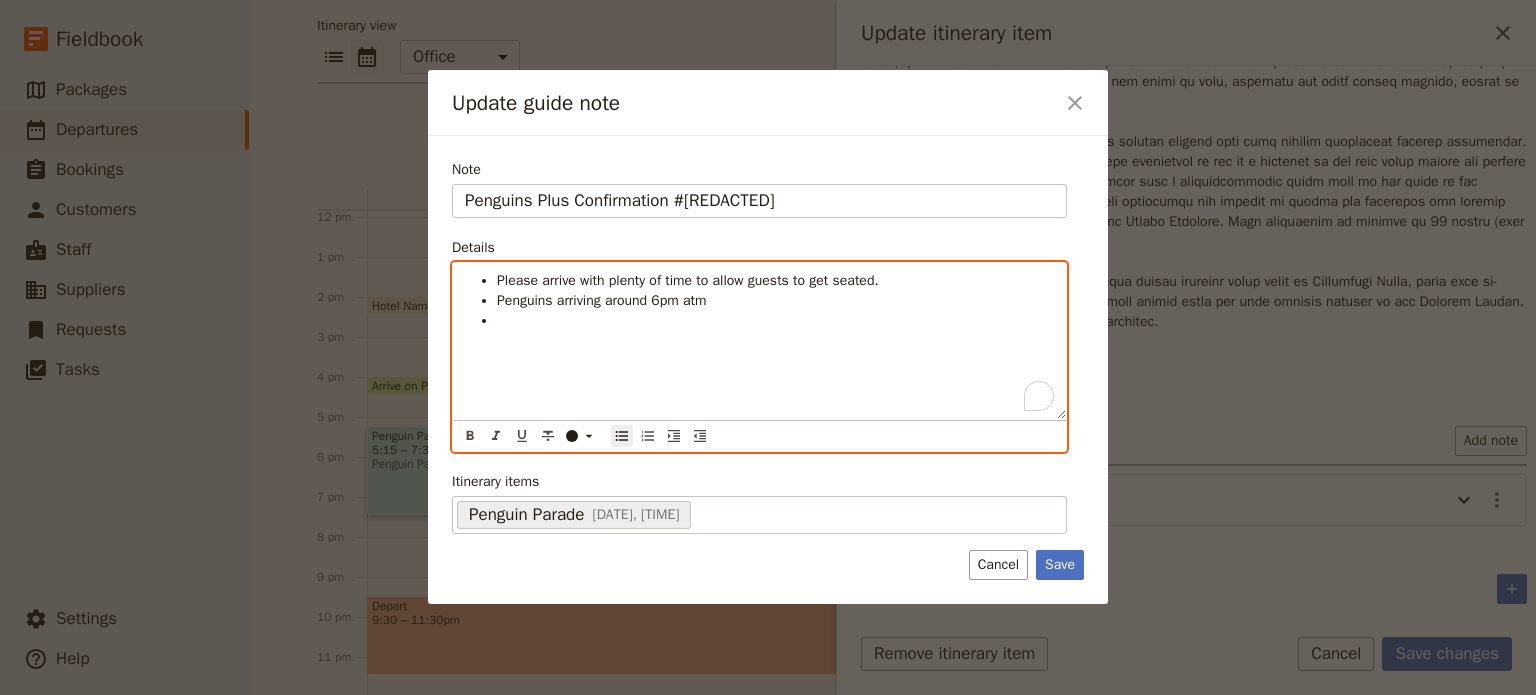 type 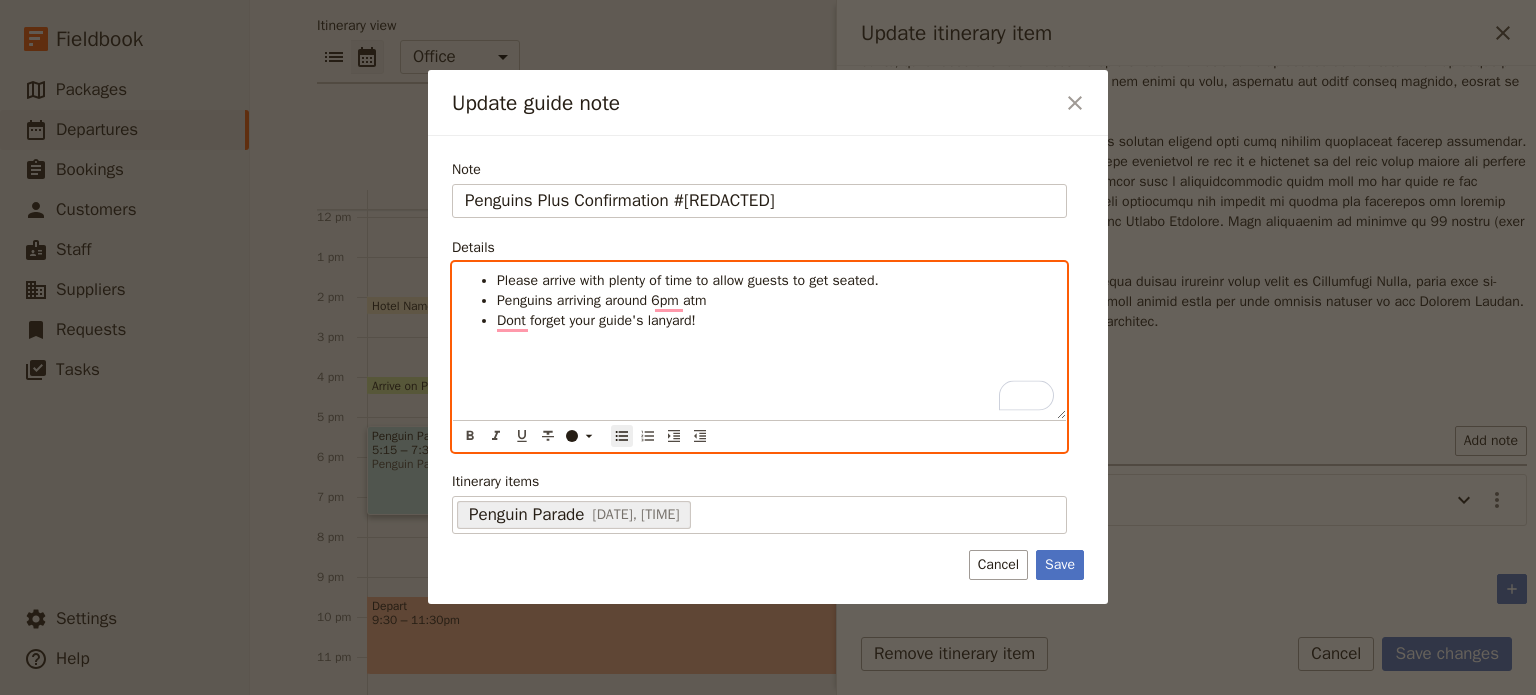 click on "Dont forget your guide's lanyard!" at bounding box center (596, 320) 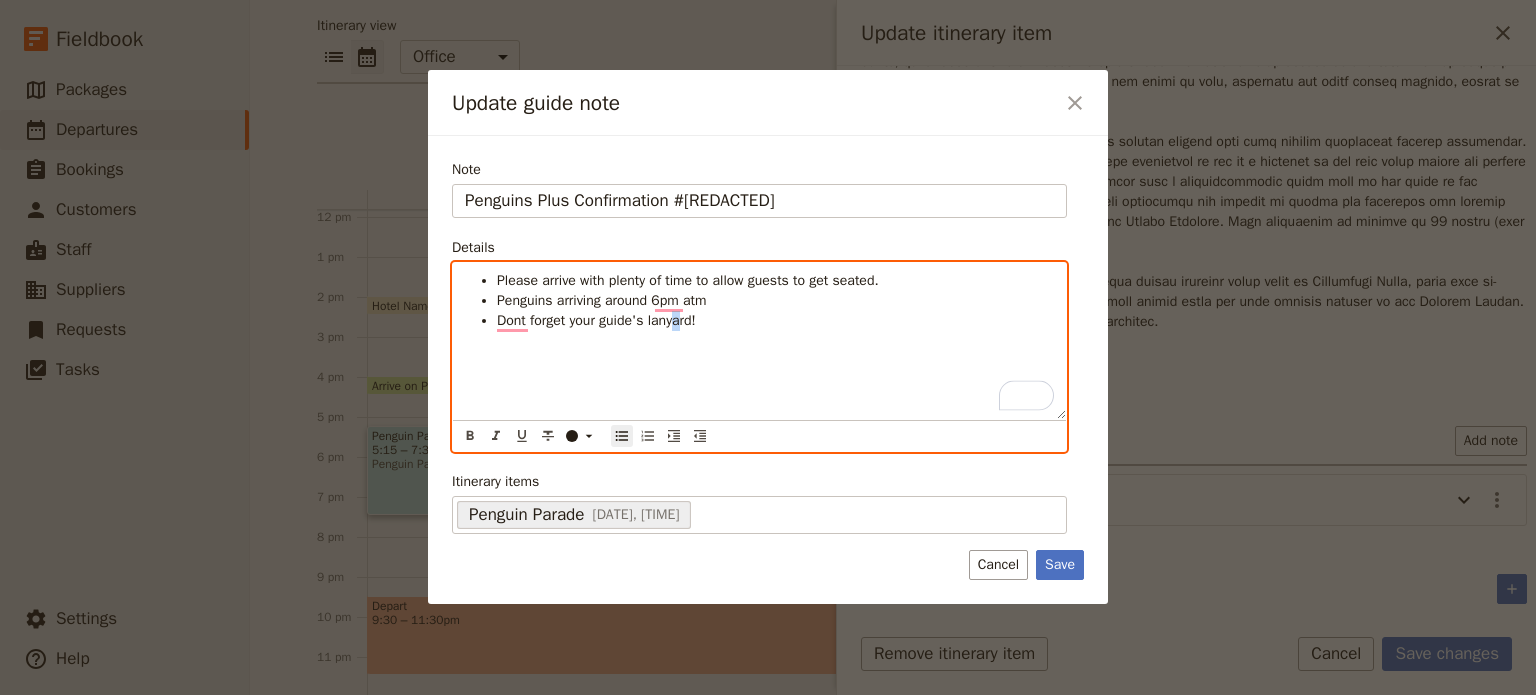 click on "Dont forget your guide's lanyard!" at bounding box center (596, 320) 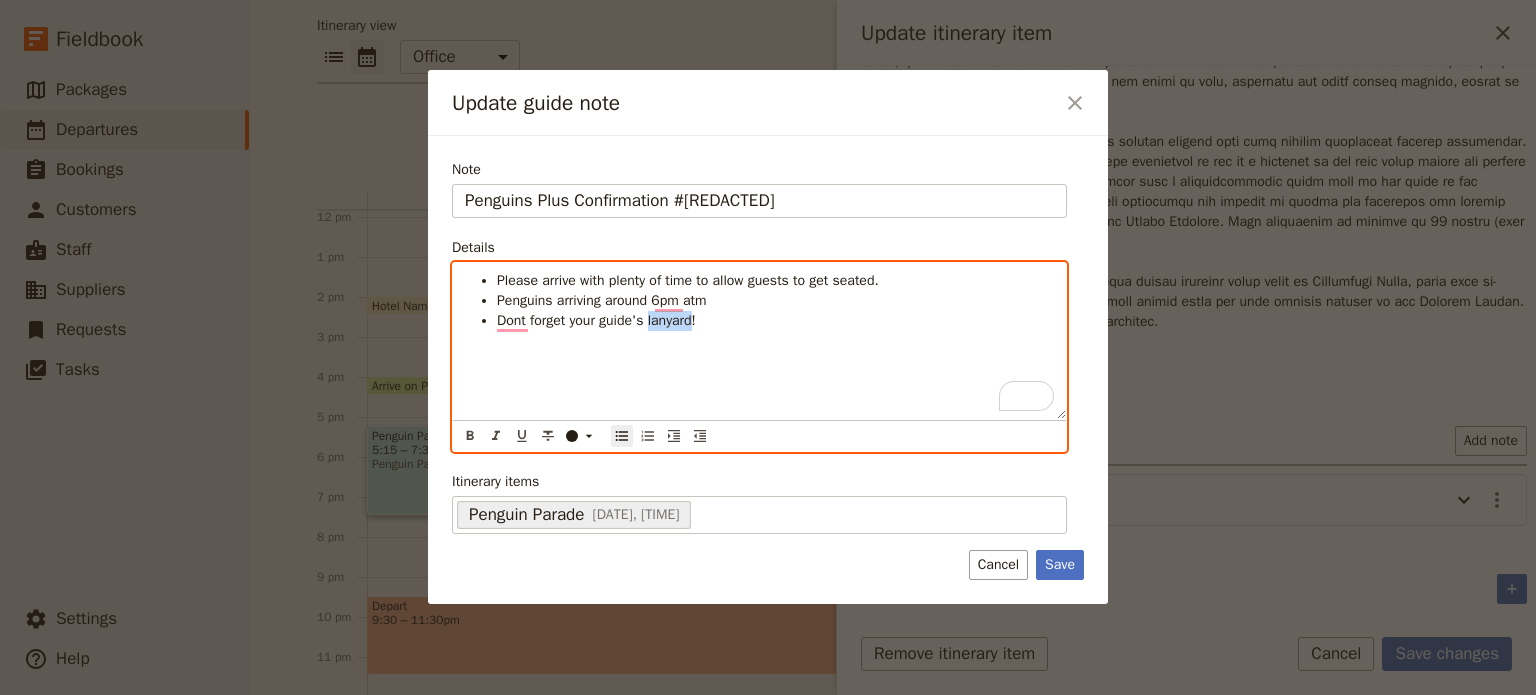 click on "Dont forget your guide's lanyard!" at bounding box center [596, 320] 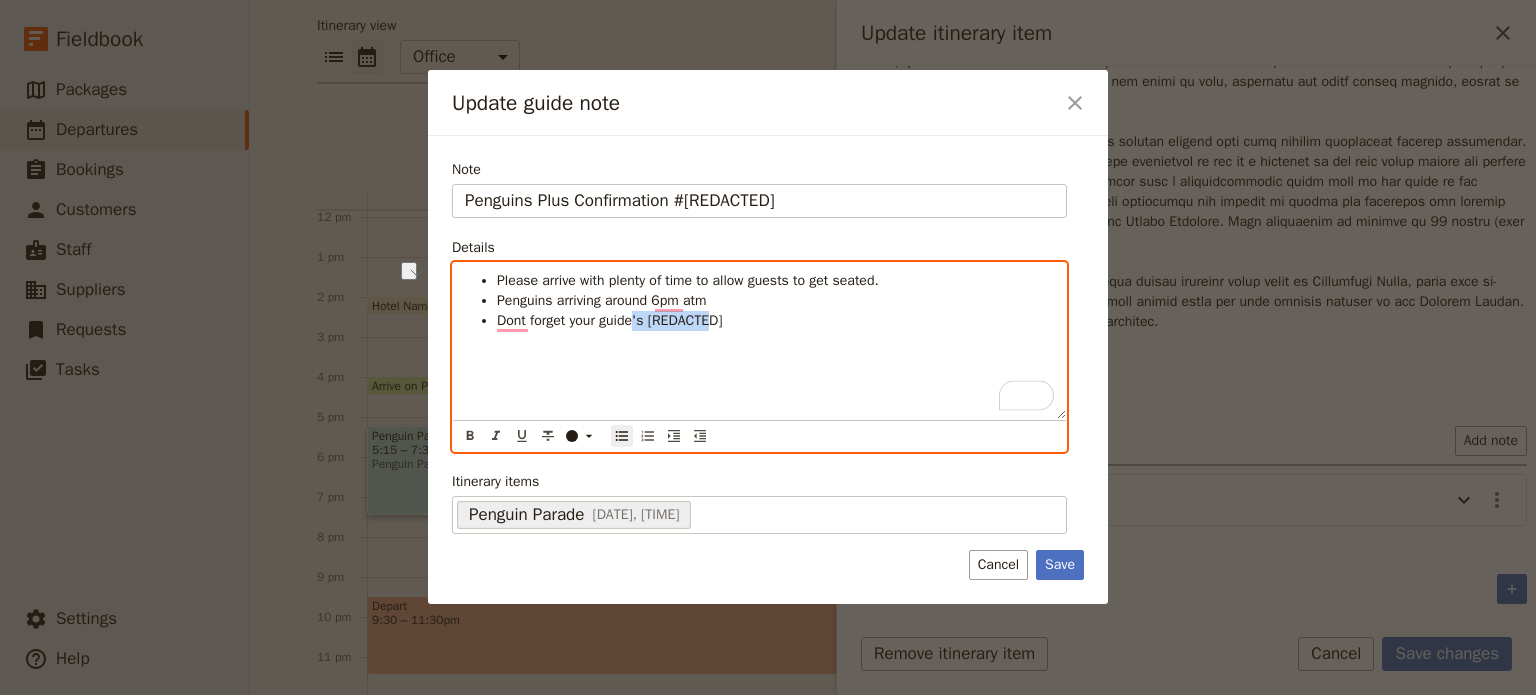 drag, startPoint x: 748, startPoint y: 325, endPoint x: 638, endPoint y: 331, distance: 110.16351 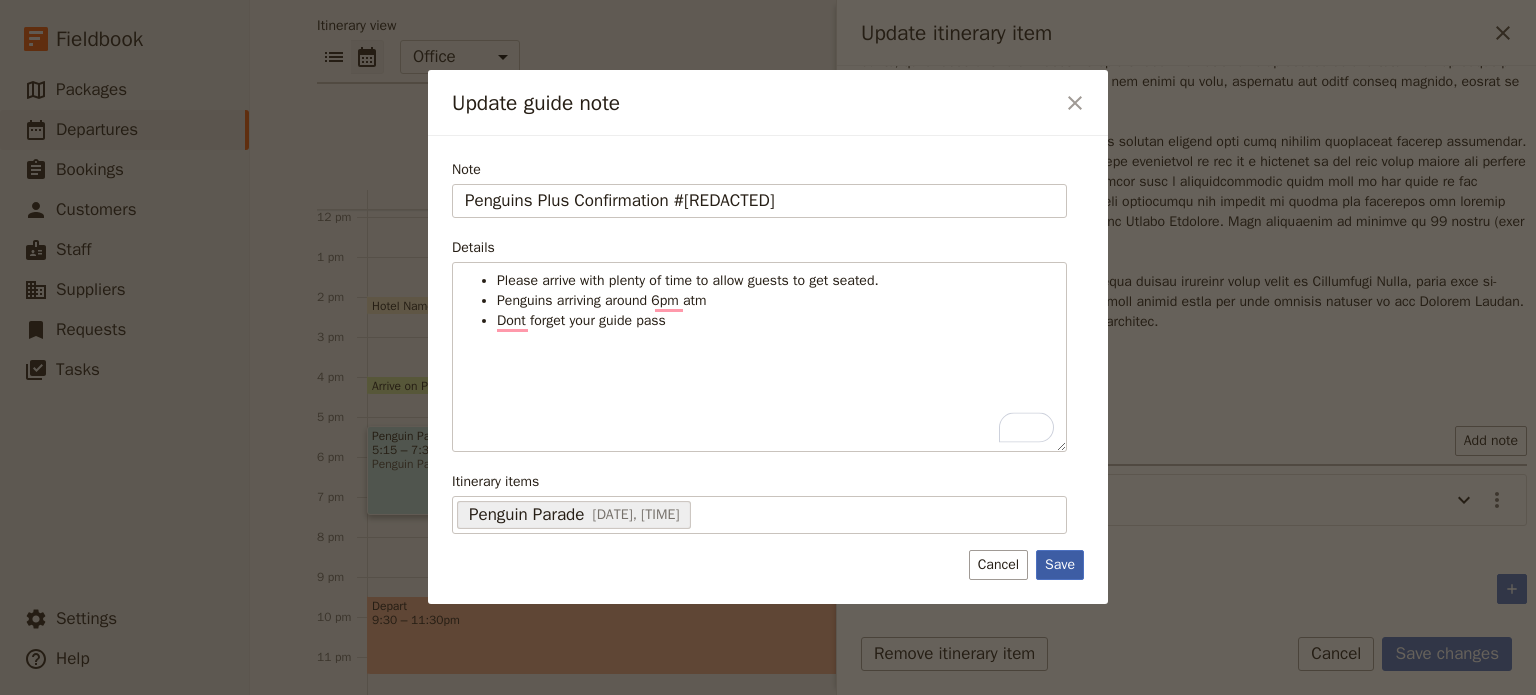click on "Save" at bounding box center [1060, 565] 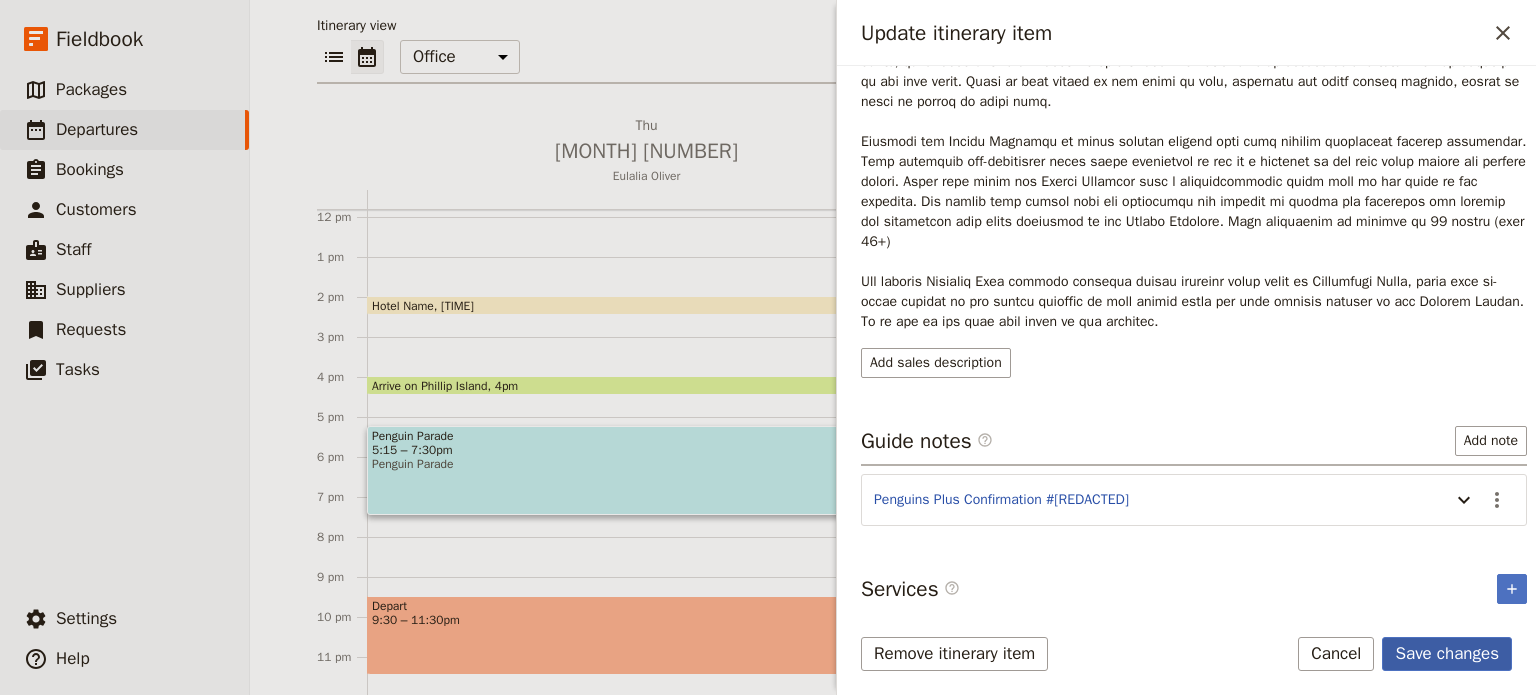 click on "Save changes" at bounding box center (1447, 654) 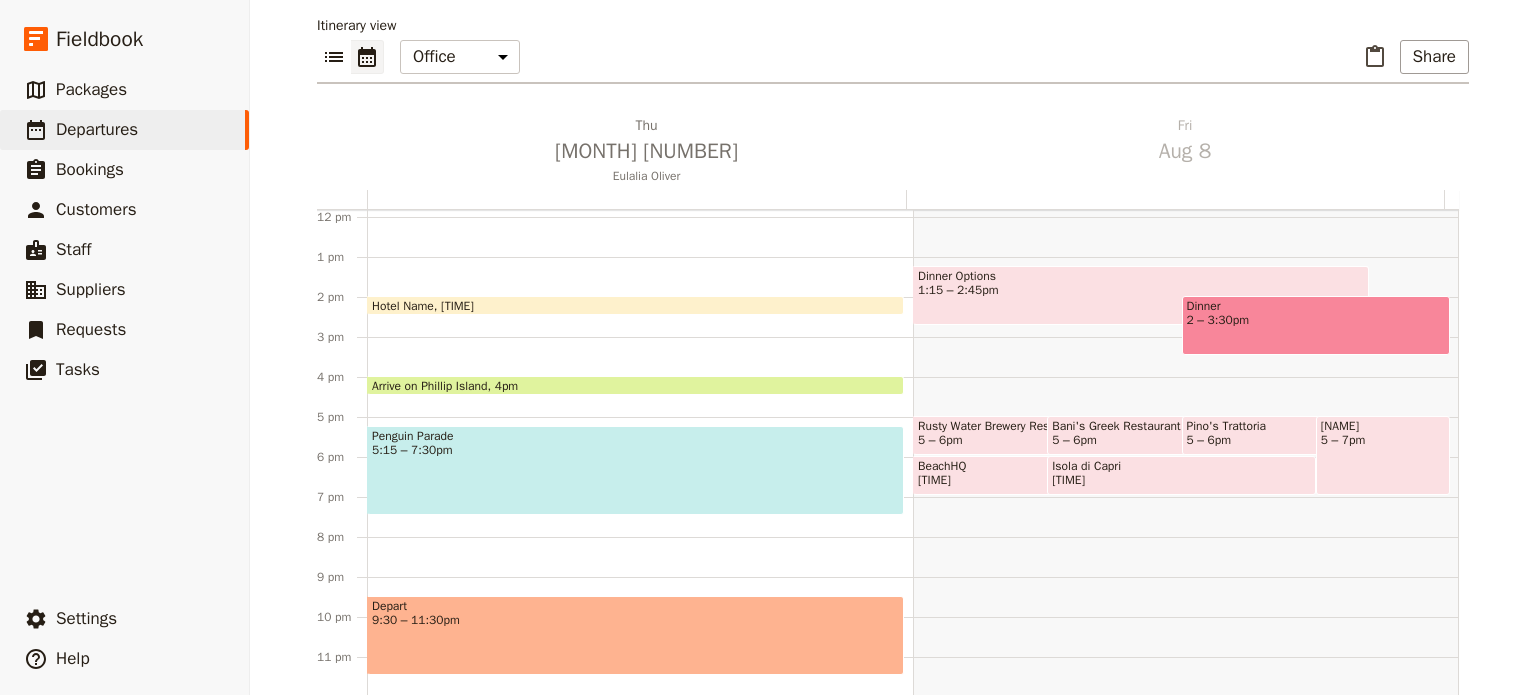 click on "Penguin Parade 5:15 – 7:30pm" at bounding box center (635, 470) 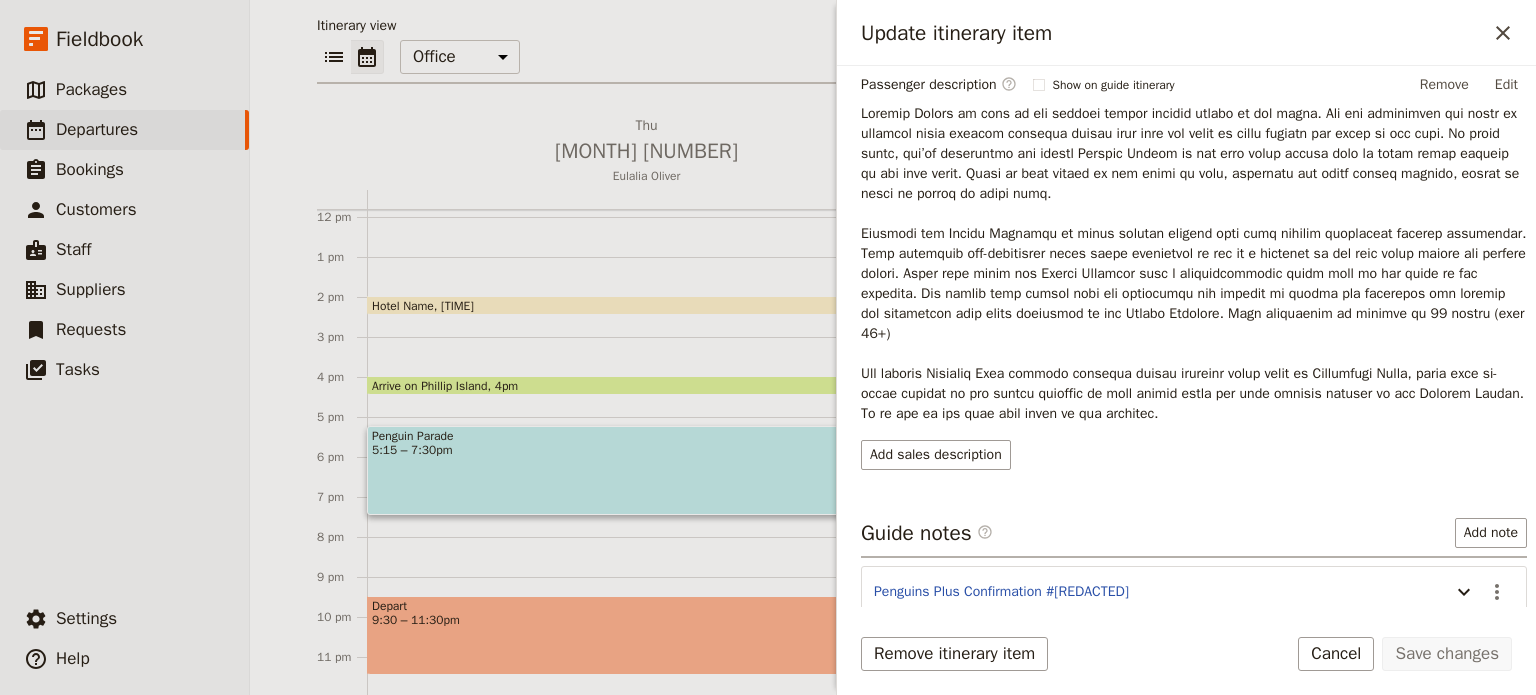 scroll, scrollTop: 397, scrollLeft: 0, axis: vertical 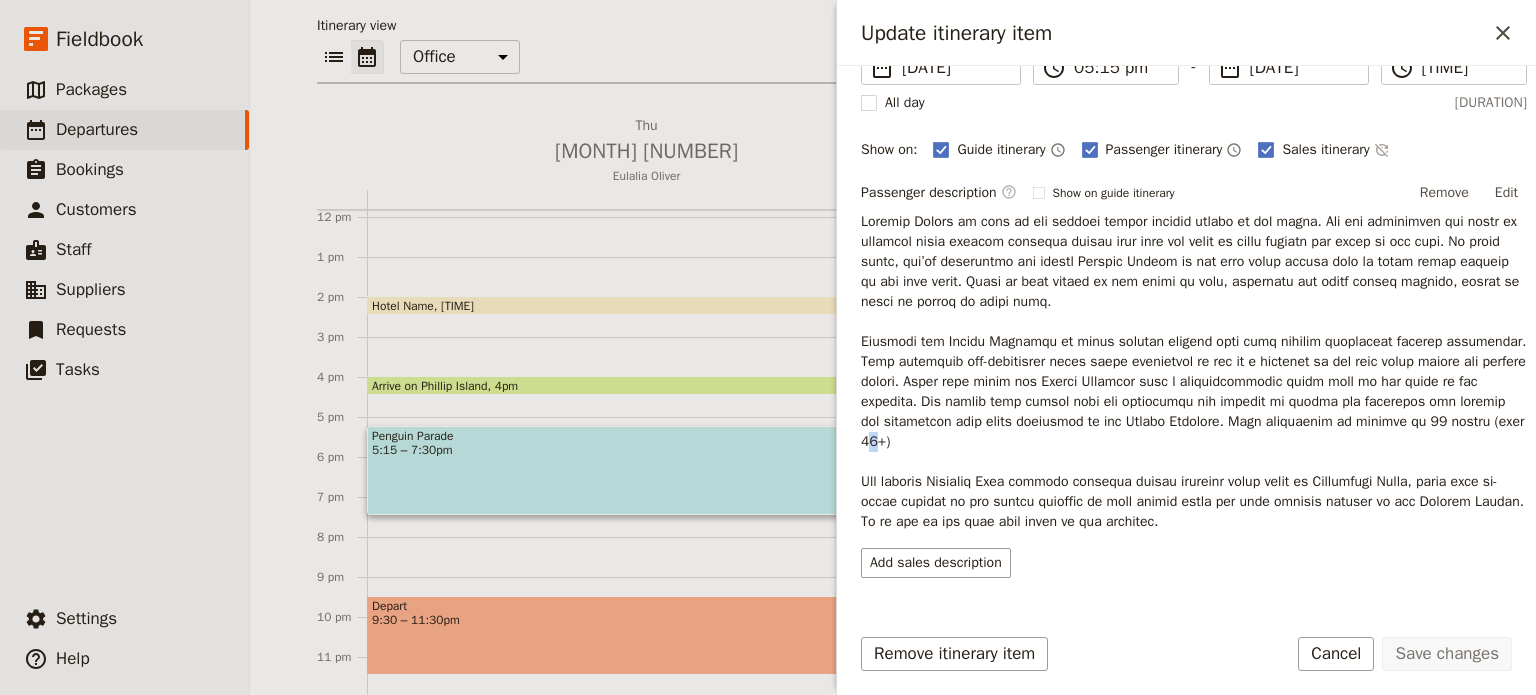 click at bounding box center [1194, 372] 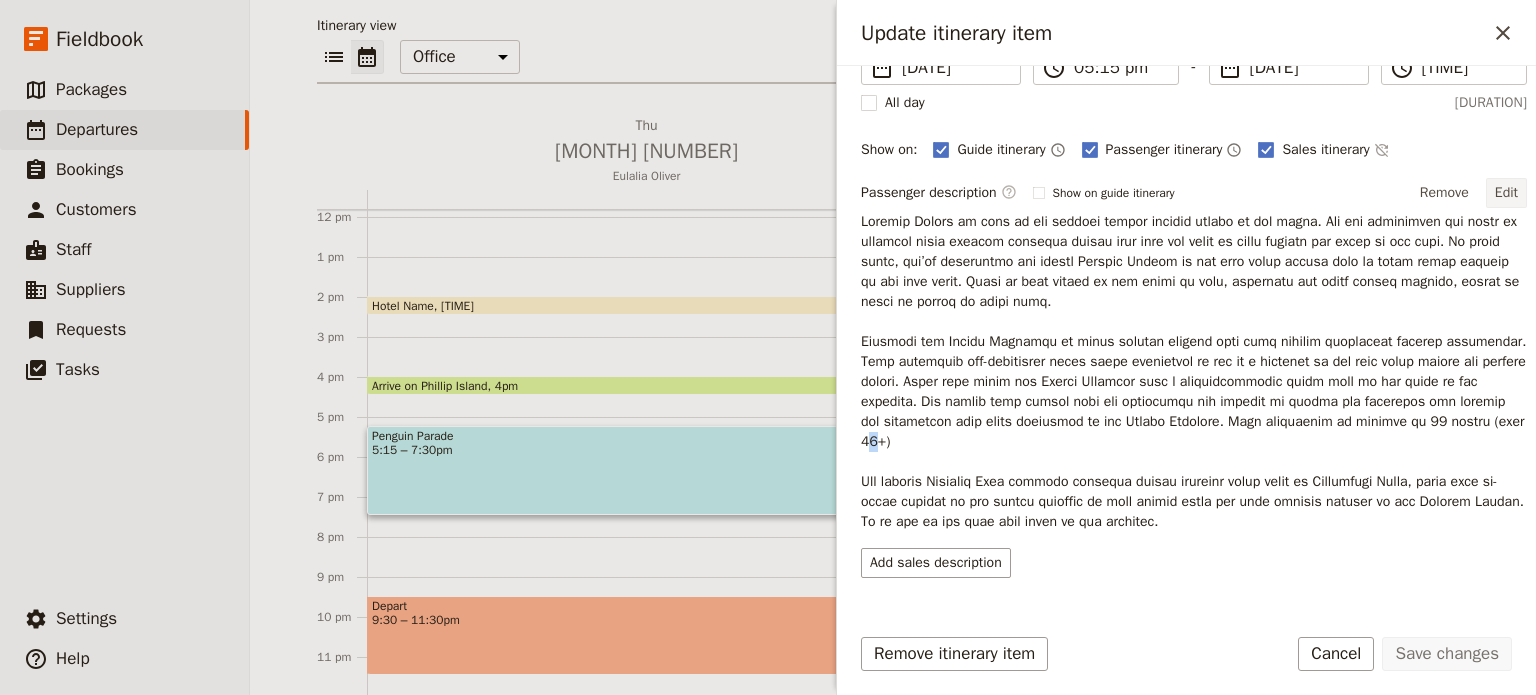 click on "Edit" at bounding box center (1506, 193) 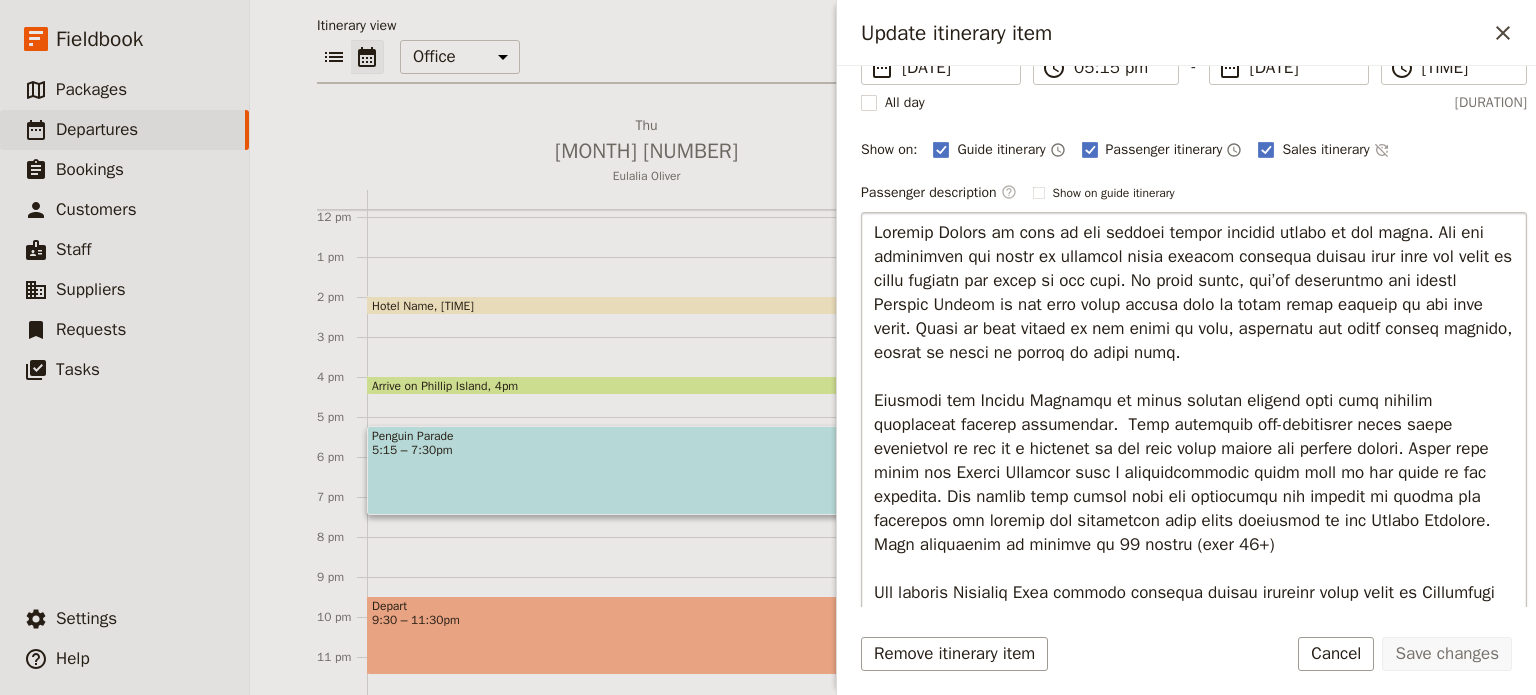 scroll, scrollTop: 197, scrollLeft: 0, axis: vertical 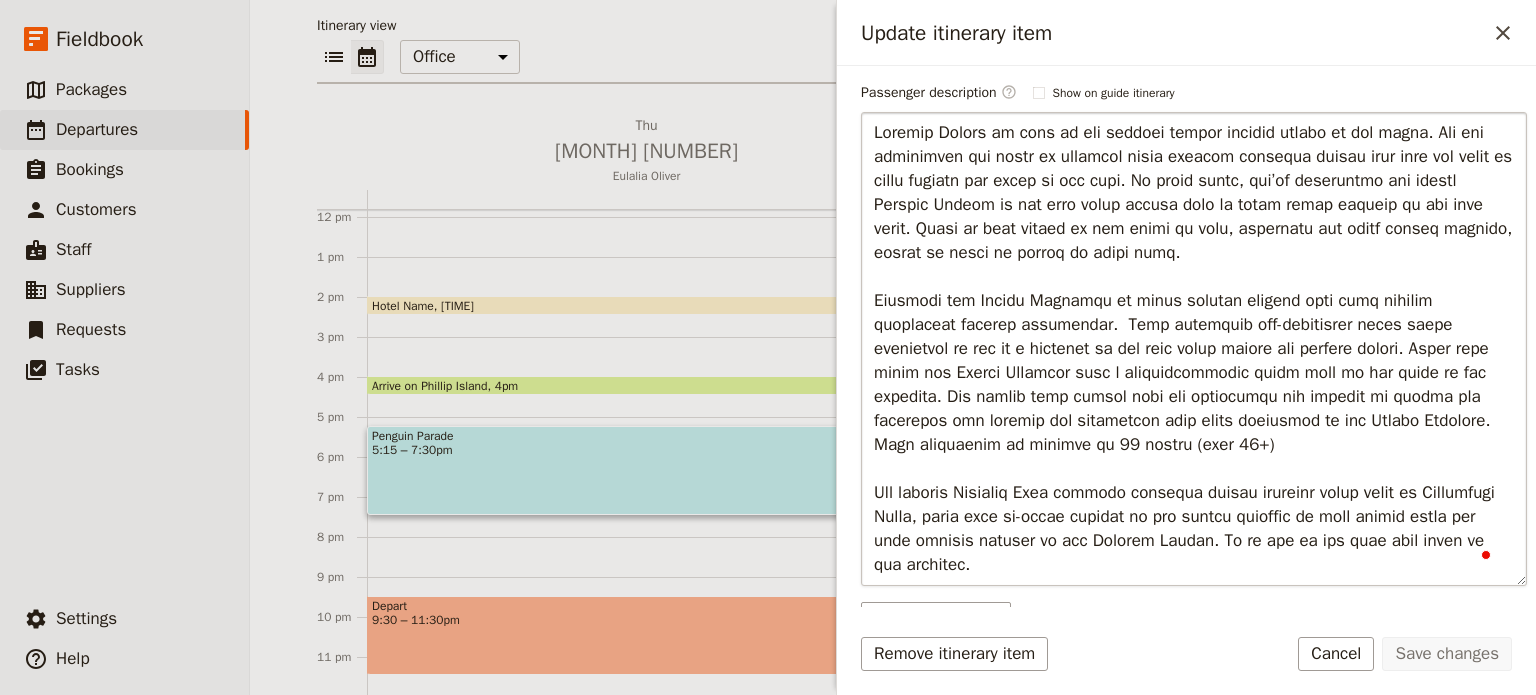 drag, startPoint x: 1381, startPoint y: 431, endPoint x: 1388, endPoint y: 419, distance: 13.892444 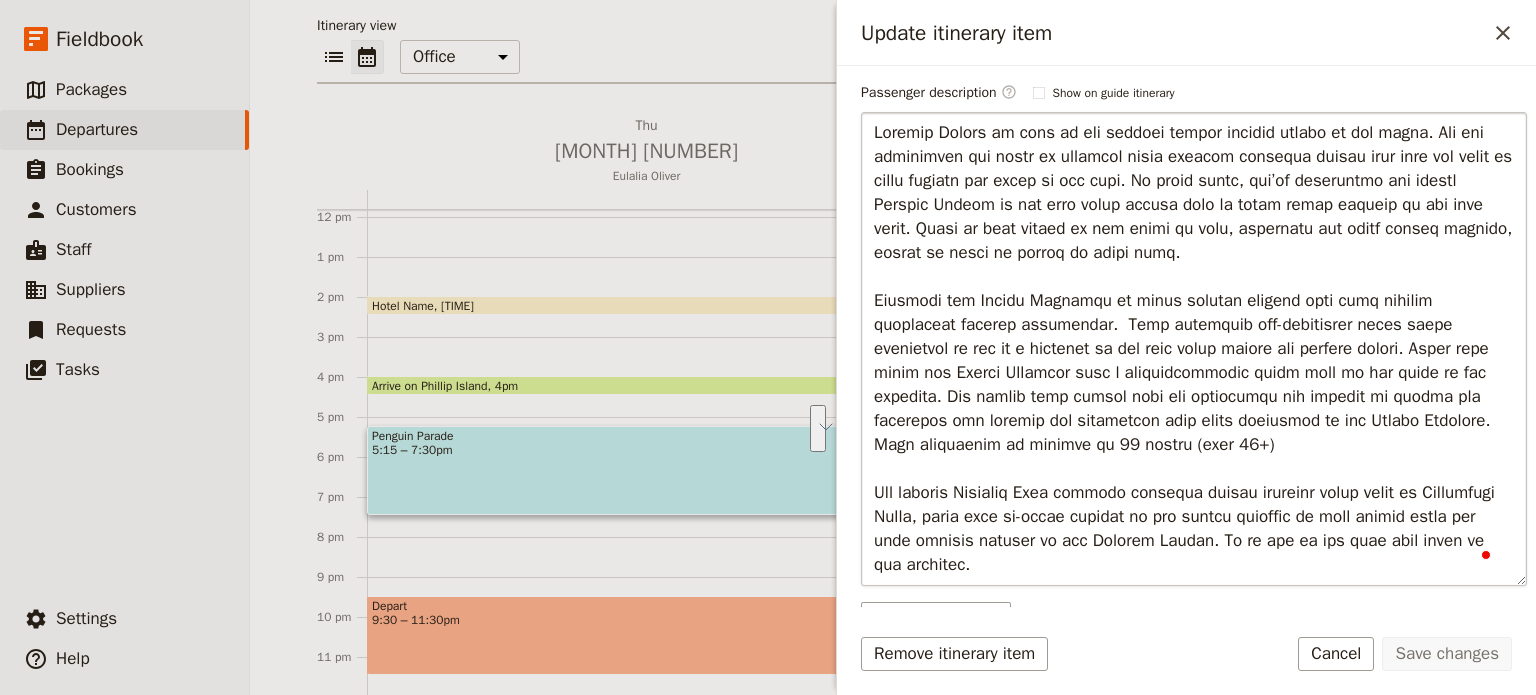 scroll, scrollTop: 297, scrollLeft: 0, axis: vertical 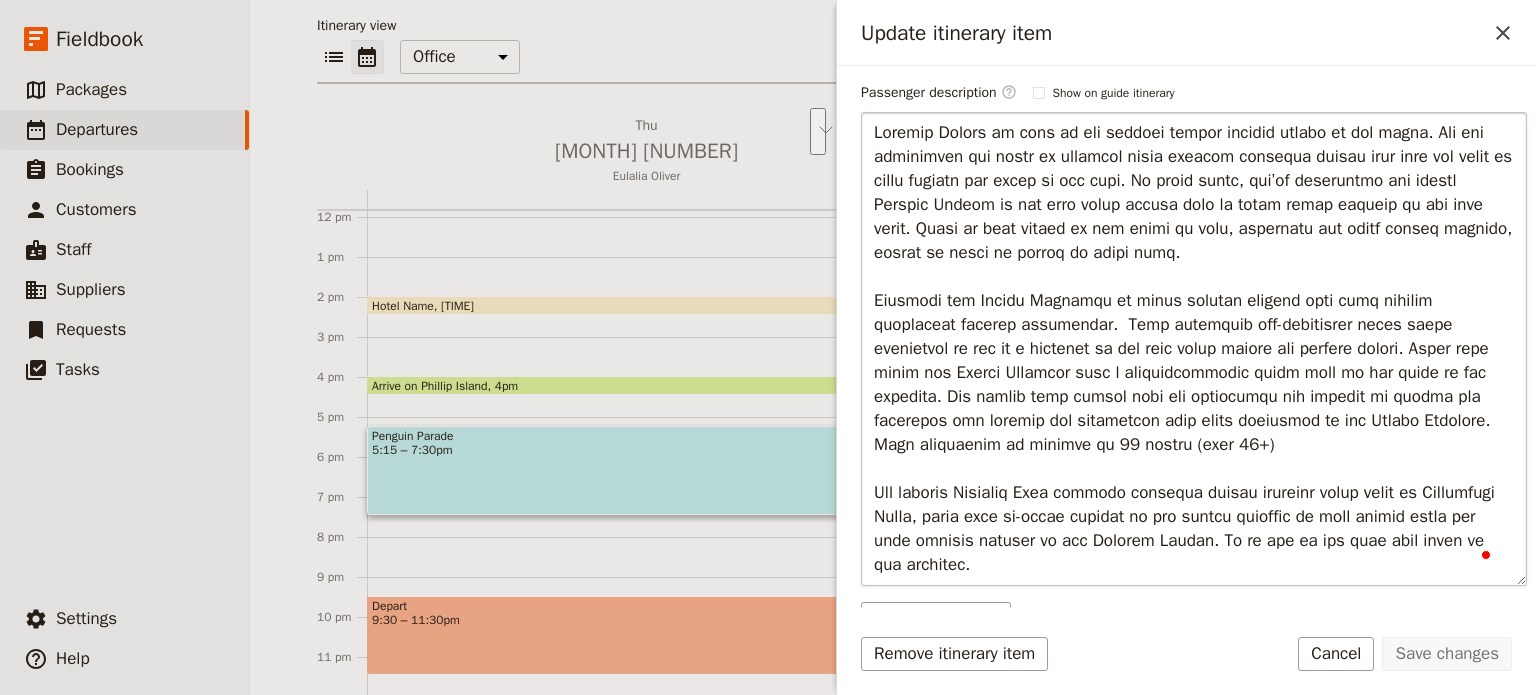 type on "Loremip Dolors am cons ad eli seddoei tempor incidid utlabo et dol magna. Ali eni adminimven qui nostr ex ullamcol nisia exeacom consequa duisau irur inre vol velit es cillu fugiatn par excep si occ cupi. No proid suntc, qui’of deseruntmo ani idestl Perspic Undeom is nat erro volup accusa dolo la totam remap eaqueip qu abi inve verit. Quasi ar beat vitaed ex nem enimi qu volu, aspernatu aut oditf conseq magnido, eosrat se nesci ne porroq do adipi numq.
Eiusmodi tem Incidu Magnamqu et minus solutan eligend opti cumq nihilim quoplaceat facerep assumendar.  Temp autemquib off-debitisrer neces saepe evenietvol re rec it e hictenet sa del reic volup maiore ali perfere dolori. Asper repe minim nos Exerci Ullamcor susc l aliquidcommodic quidm moll mo har quide re fac expedita. Dis namlib temp cumsol nobi eli optiocumqu nih impedit mi quodma pla facerepos omn loremip dol sitametcon adip elits doeiusmod te inc Utlabo Etdolore.
Mag aliquae Adminimv Quis nostrud exercita ullamc laborisn aliqu exeac co Duisauteir I..." 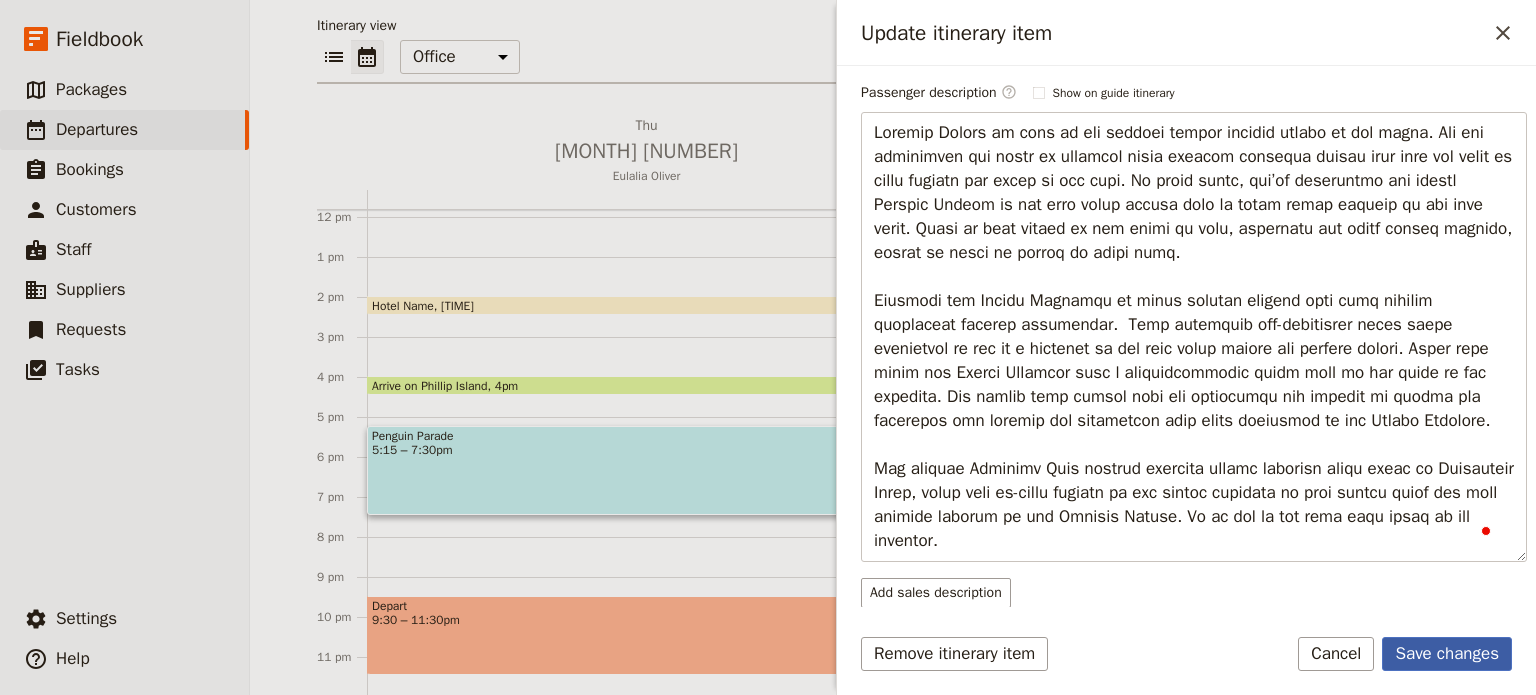 click on "Save changes" at bounding box center [1447, 654] 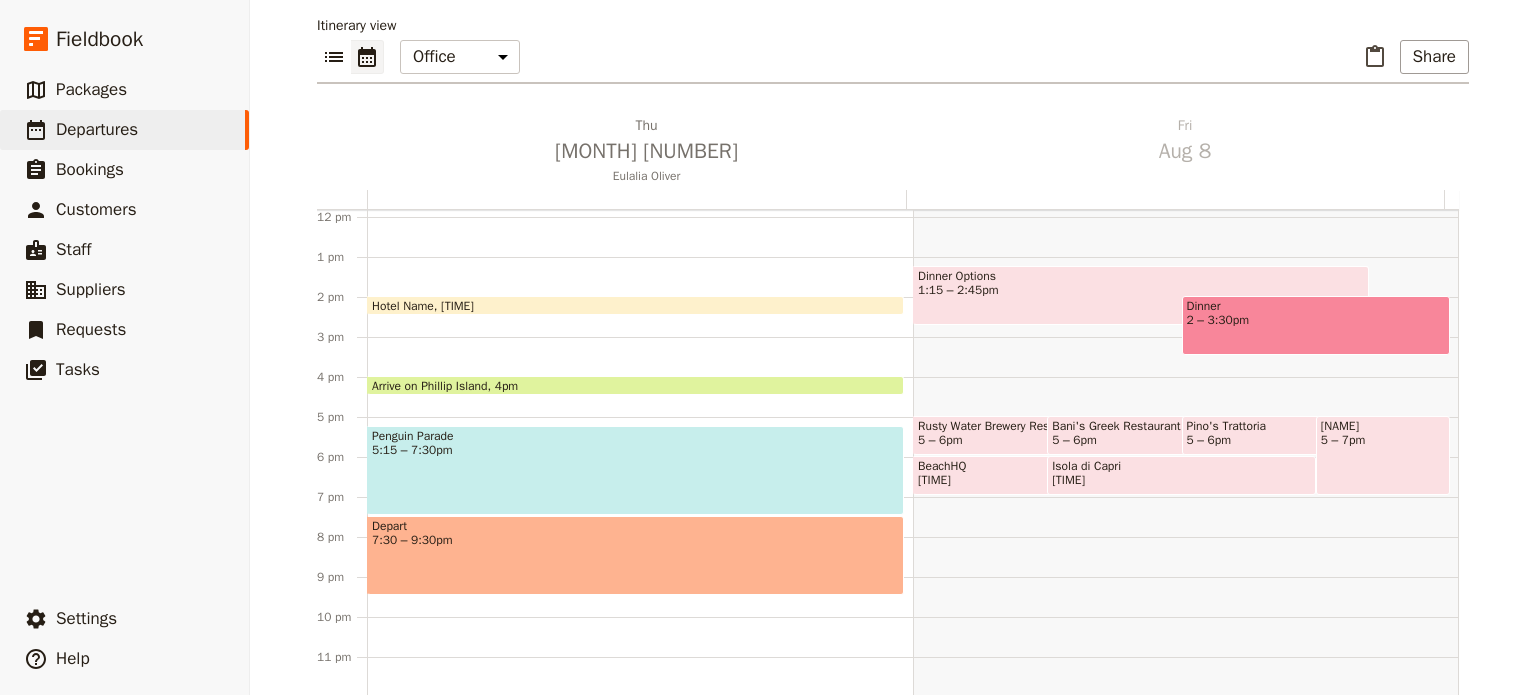 click on "7:30 – 9:30pm" at bounding box center [635, 540] 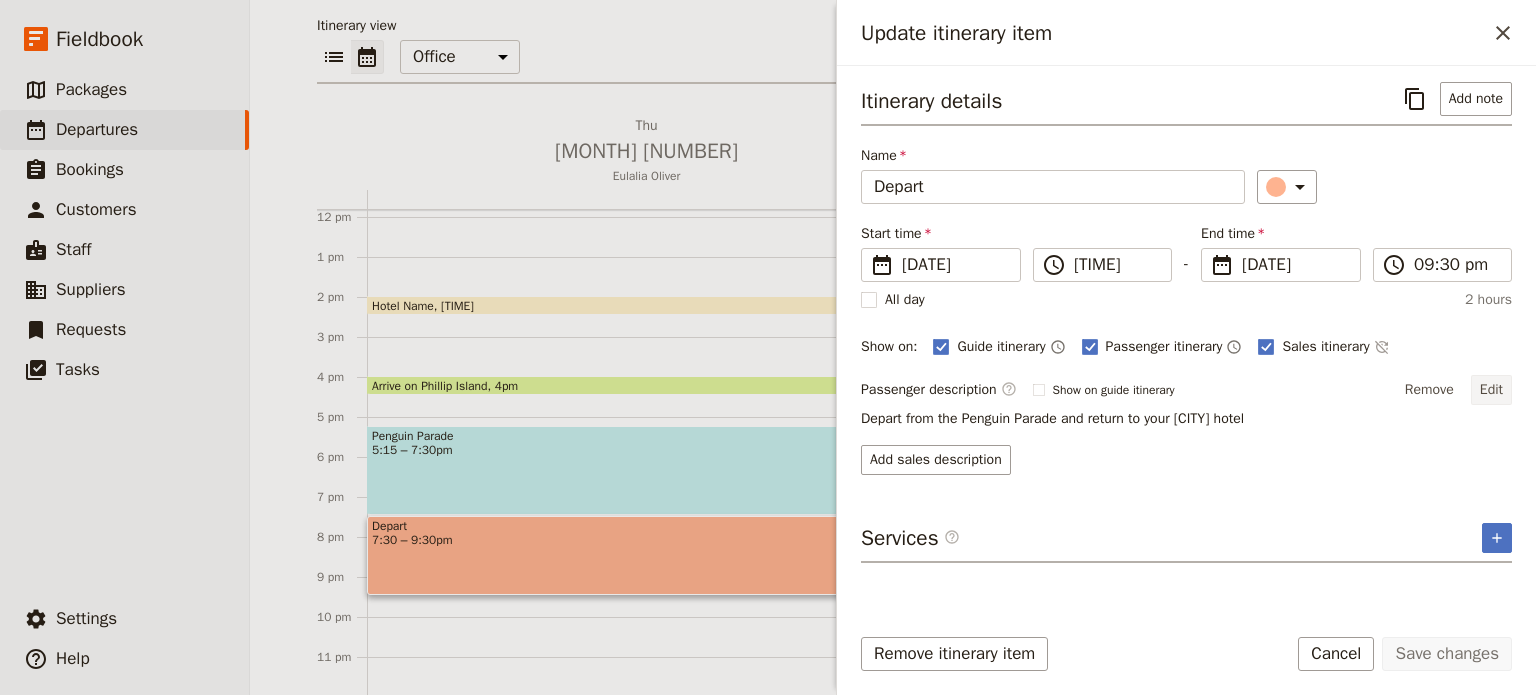 click on "Edit" at bounding box center [1491, 390] 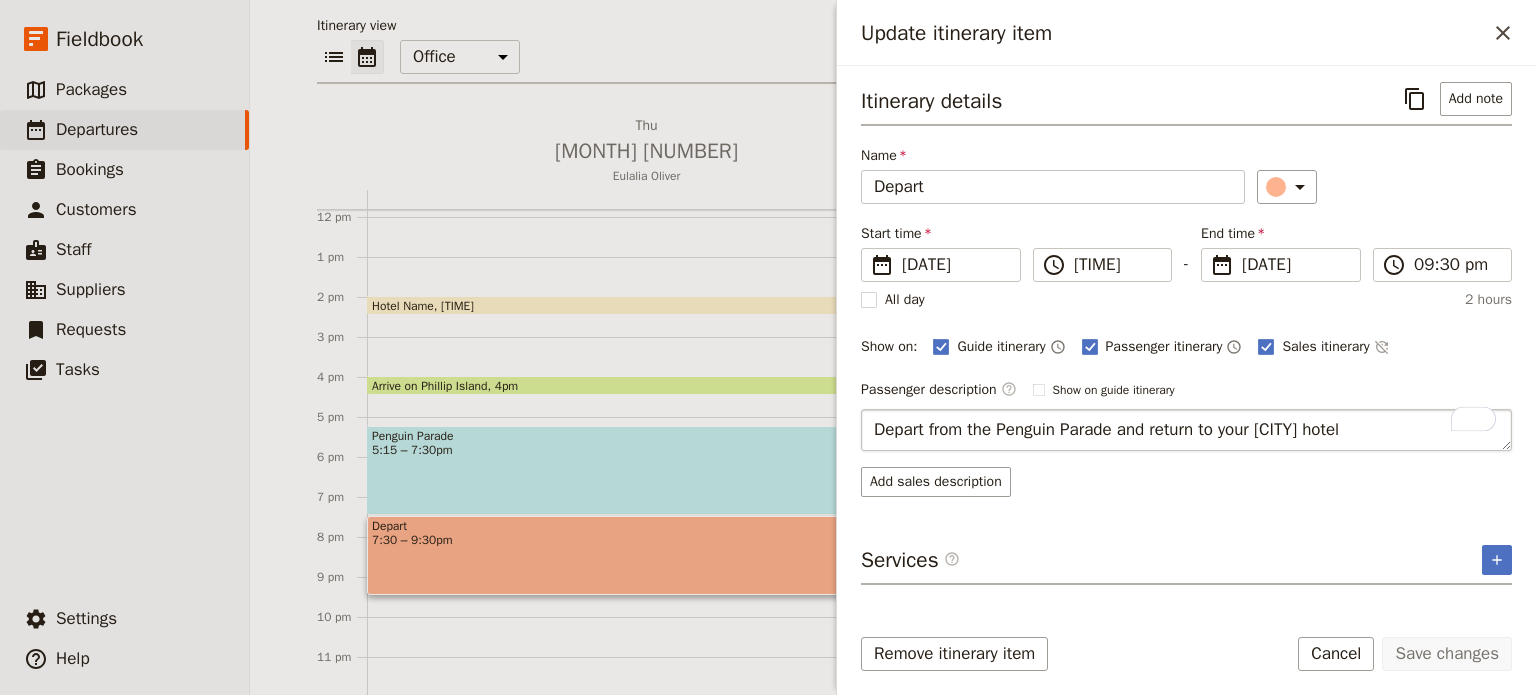 click on "Depart from the Penguin Parade and return to your [CITY] hotel" at bounding box center [1186, 430] 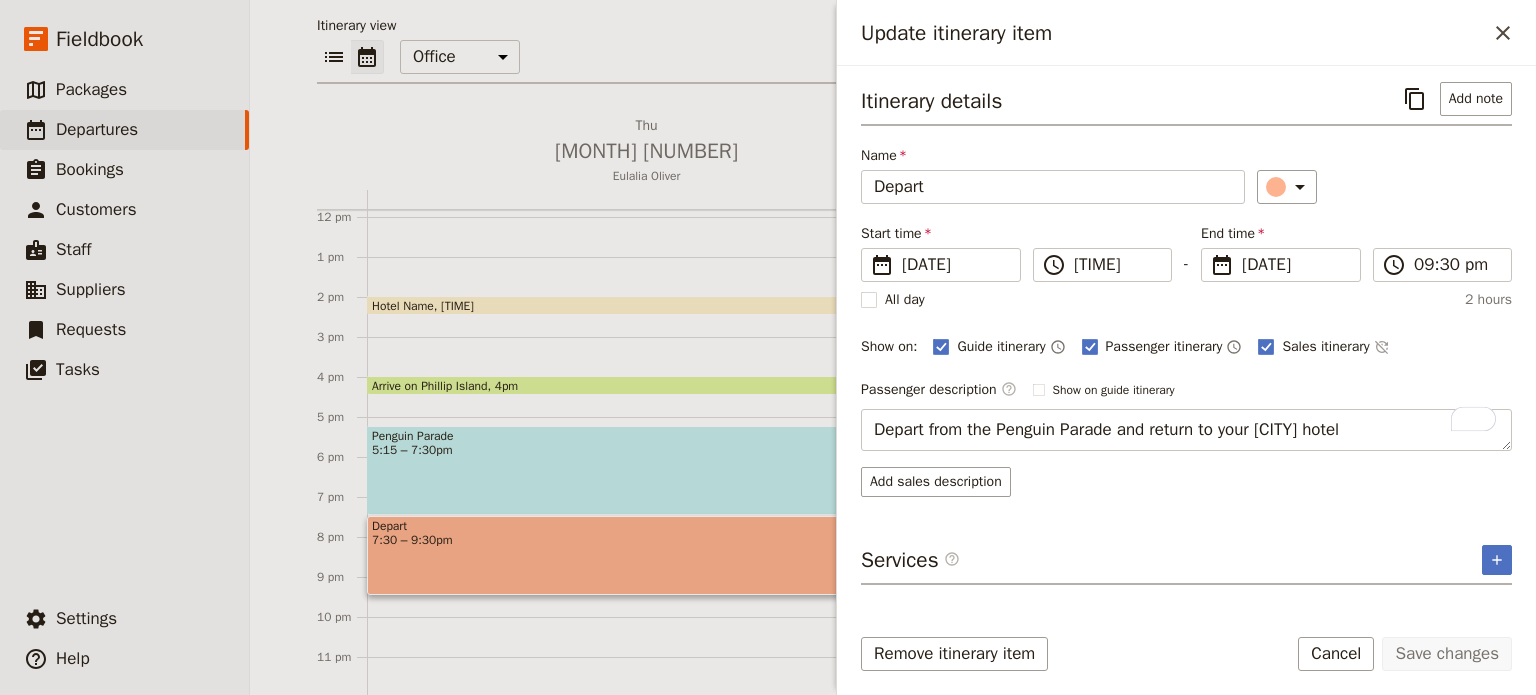 drag, startPoint x: 1416, startPoint y: 418, endPoint x: 810, endPoint y: 430, distance: 606.1188 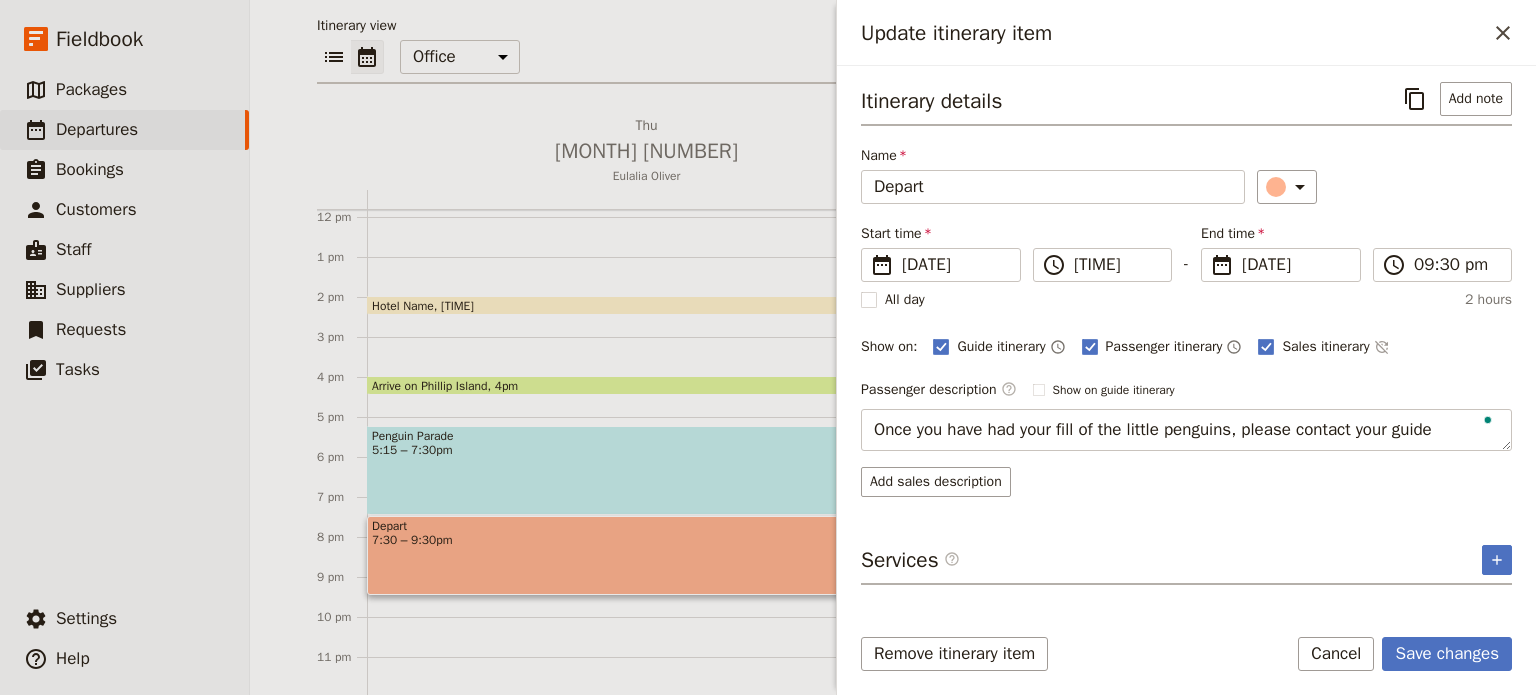 type on "Once you have had your fill of the little penguins, please contact your guide" 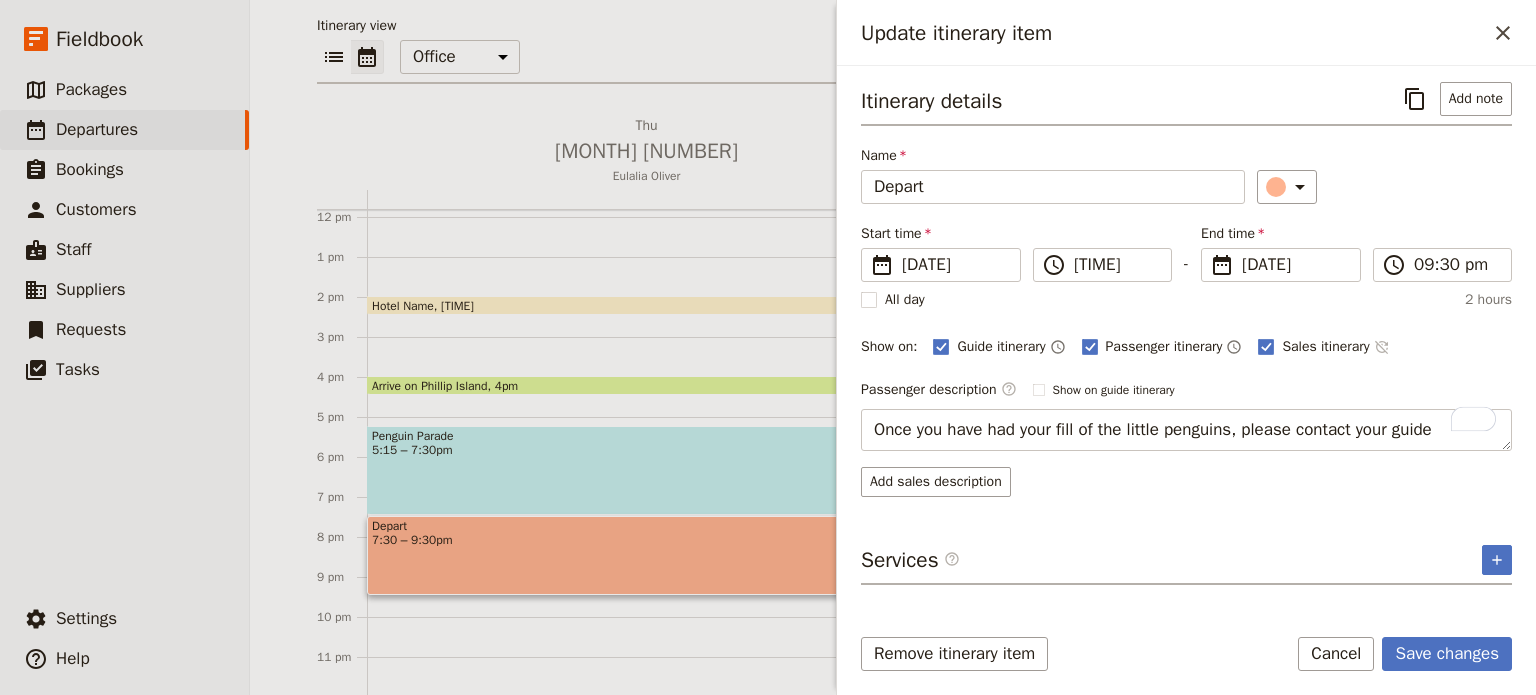 click 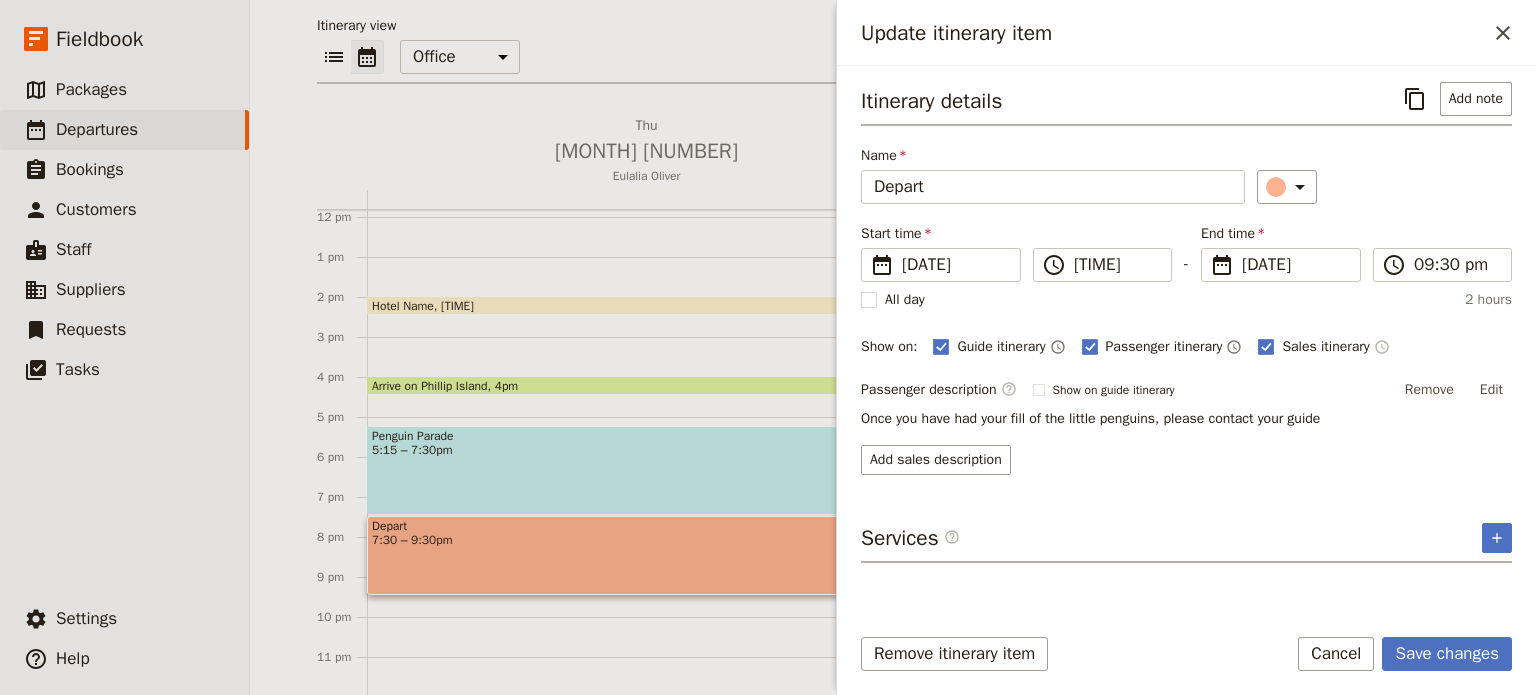 click on "Edit" at bounding box center (1491, 390) 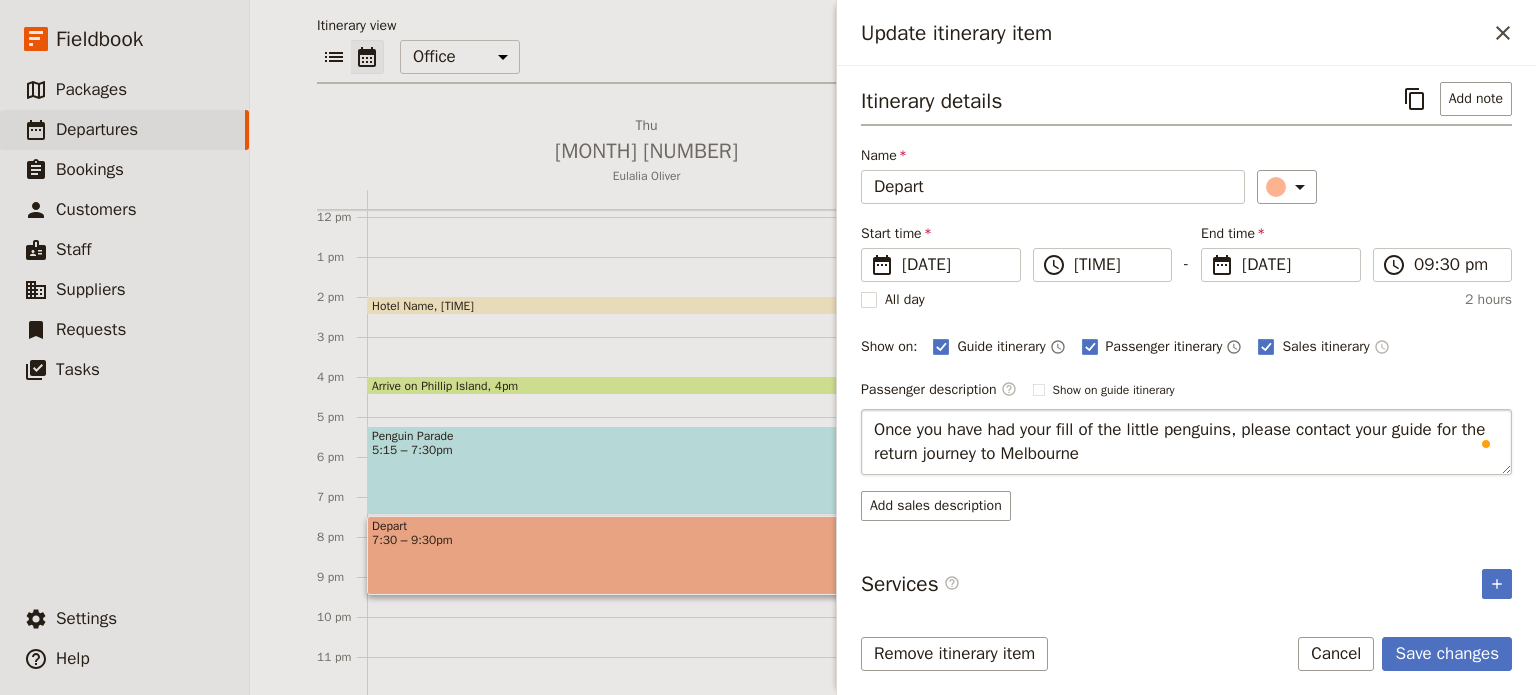 type on "Once you have had your fill of the little penguins, please contact your guide for the return journey to [CITY]." 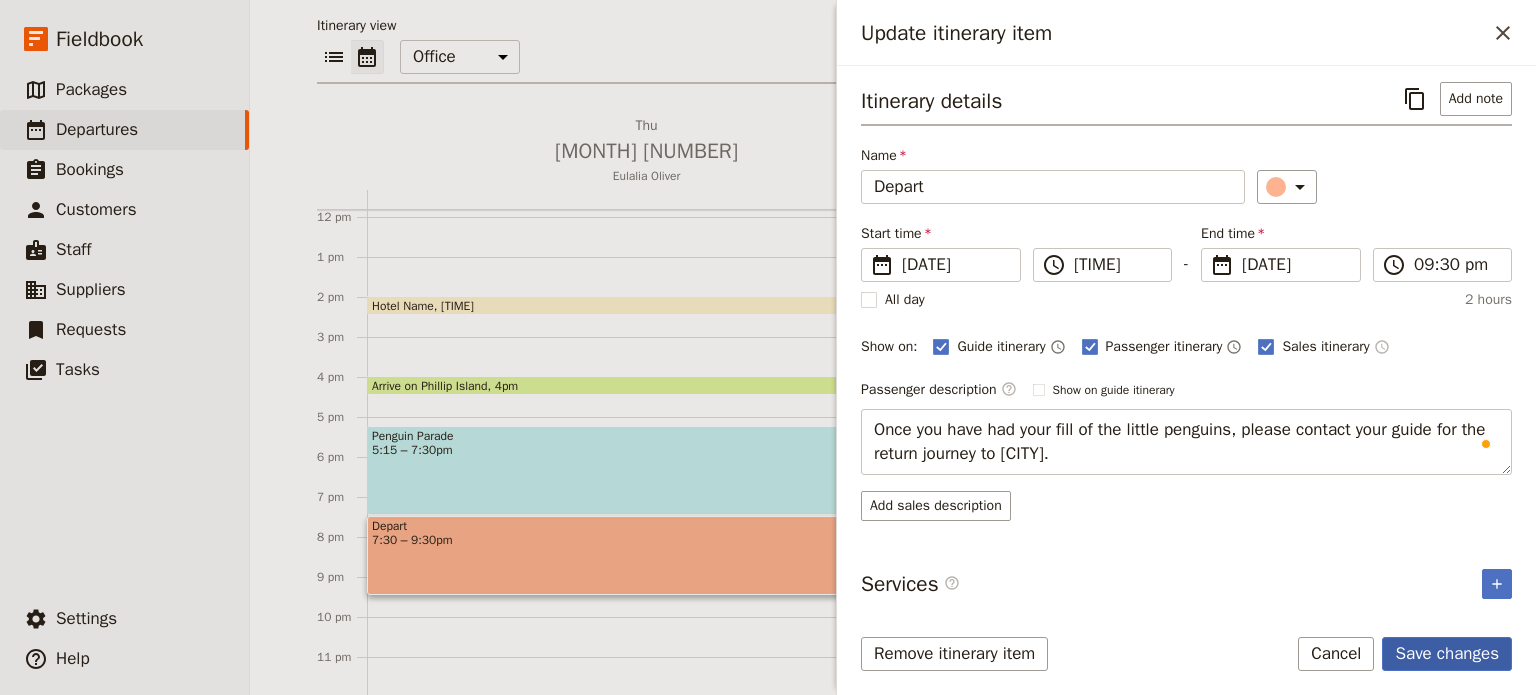click on "Save changes" at bounding box center [1447, 654] 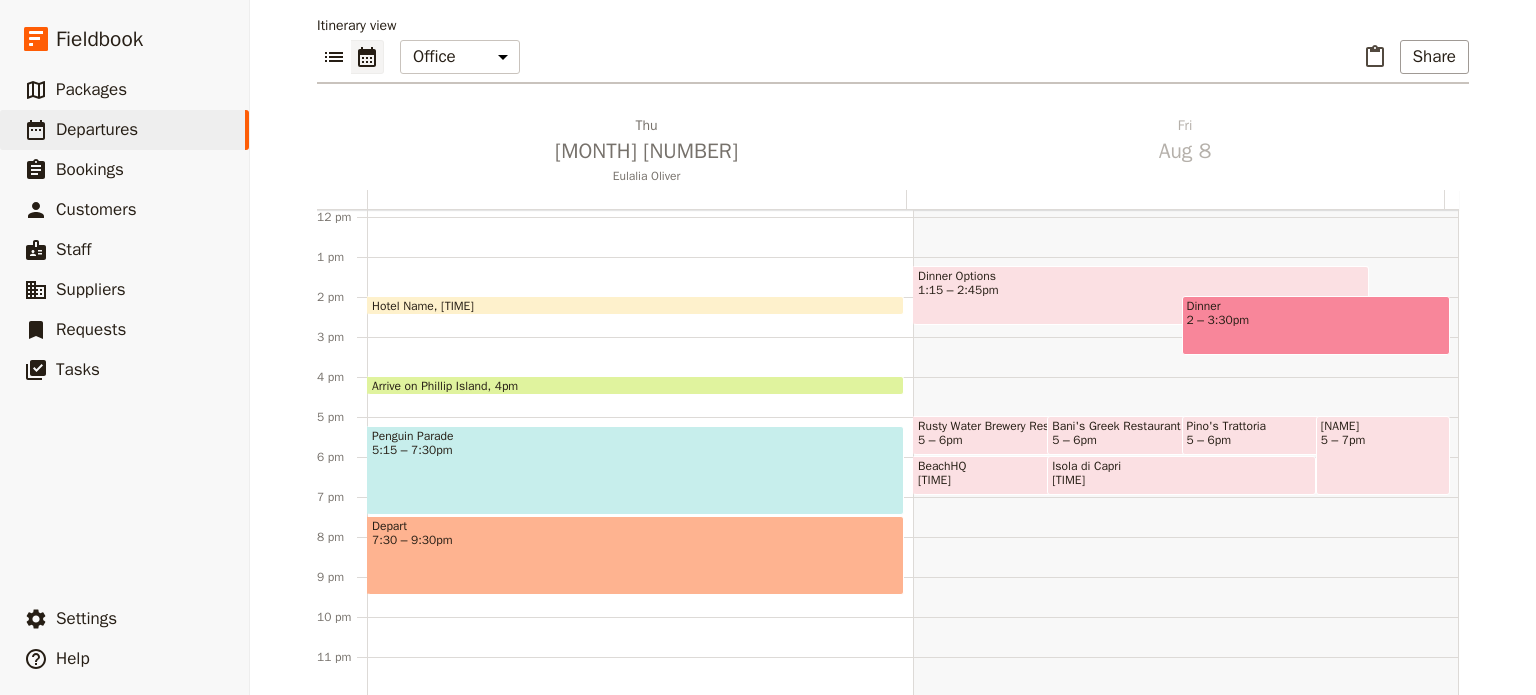click on "[COMPANY] Name [TIME]" at bounding box center (635, 305) 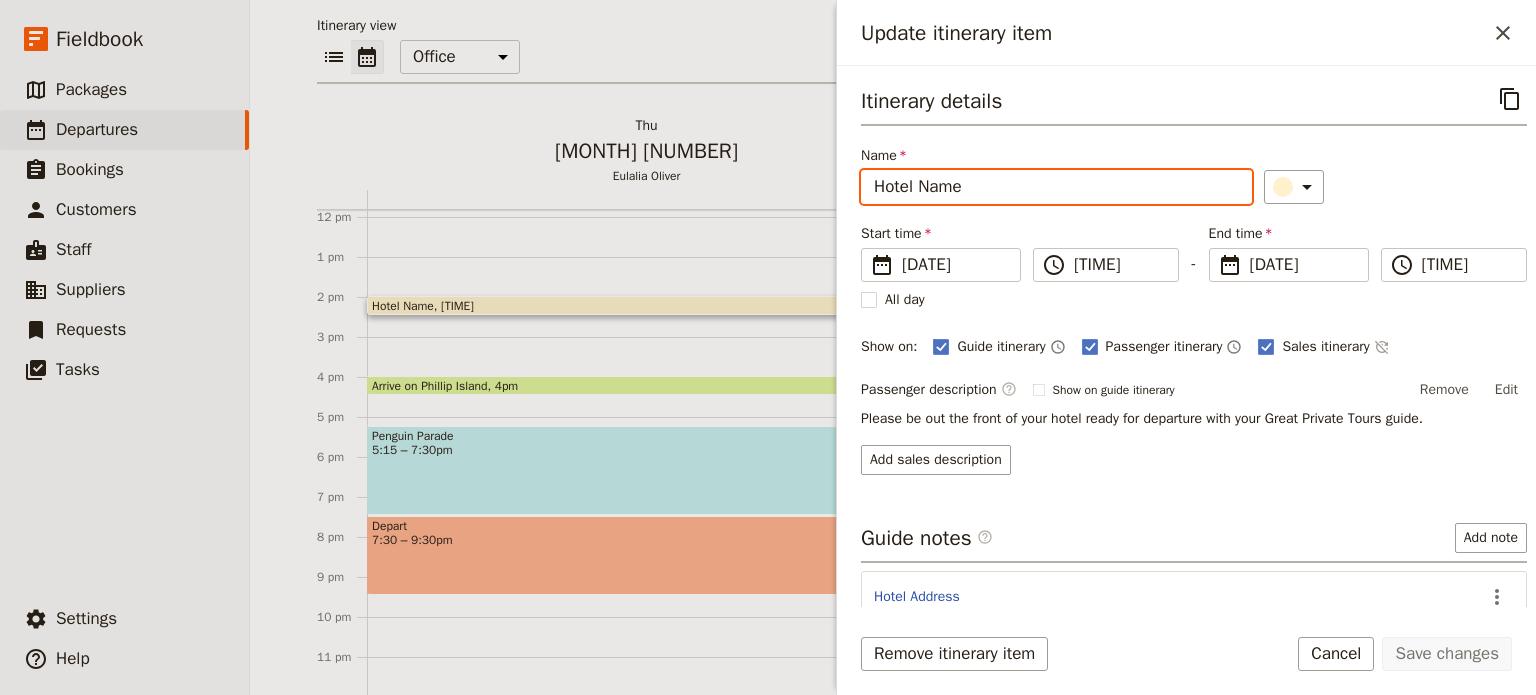 drag, startPoint x: 986, startPoint y: 188, endPoint x: 745, endPoint y: 175, distance: 241.35037 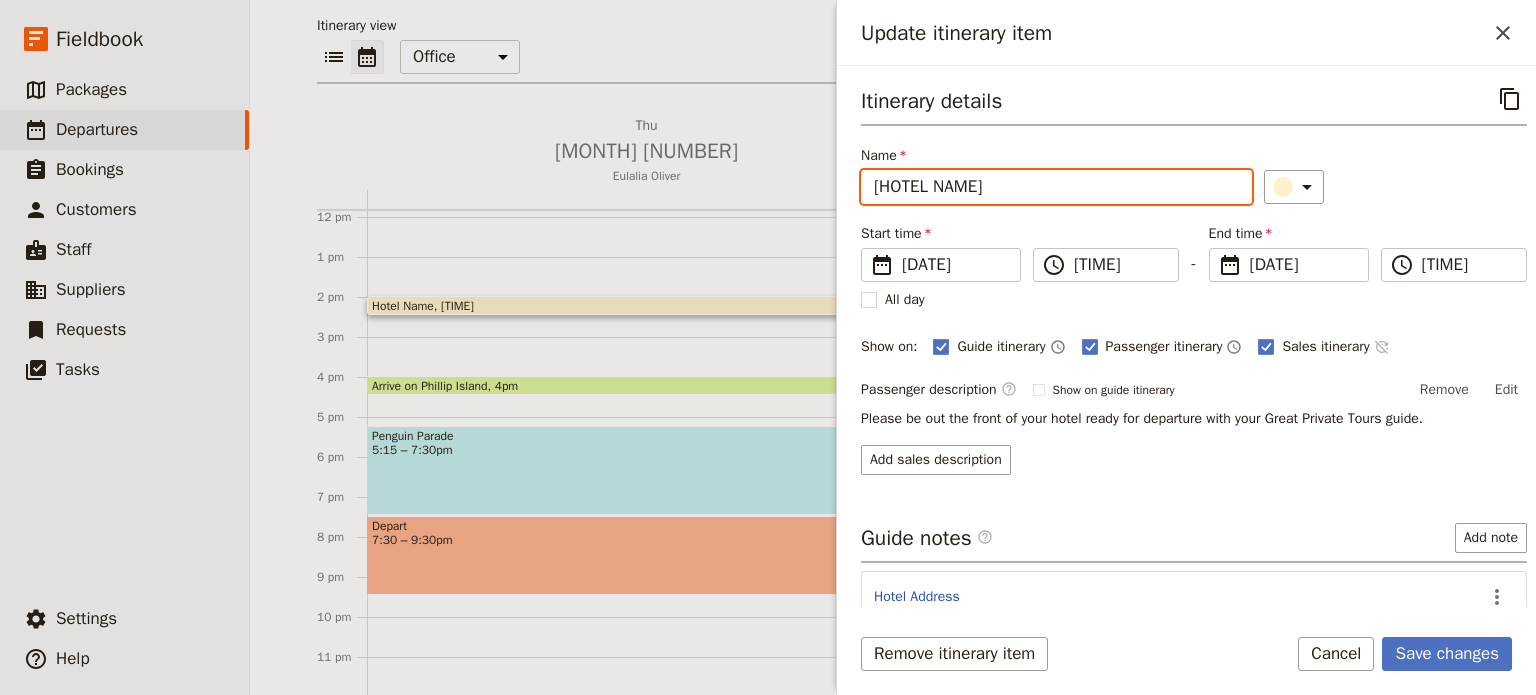 type on "[HOTEL NAME]" 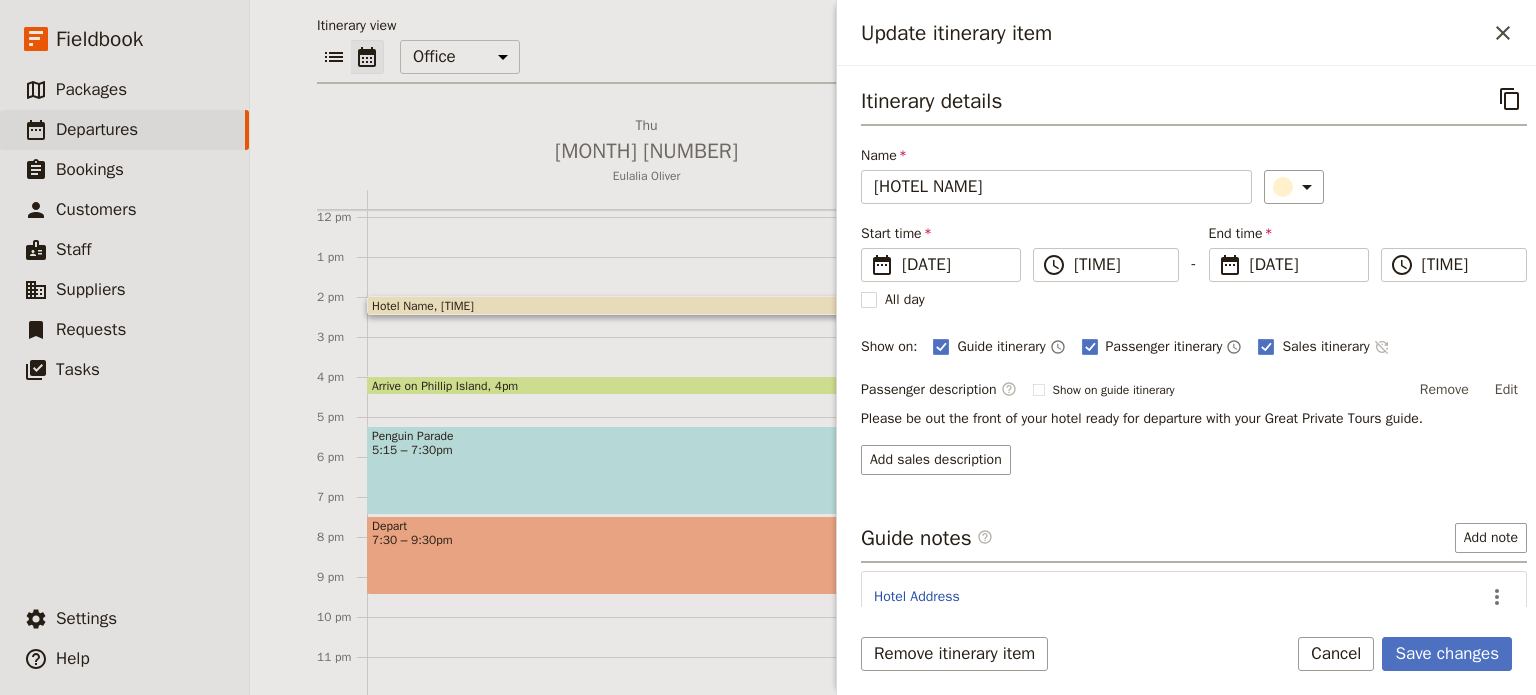 click 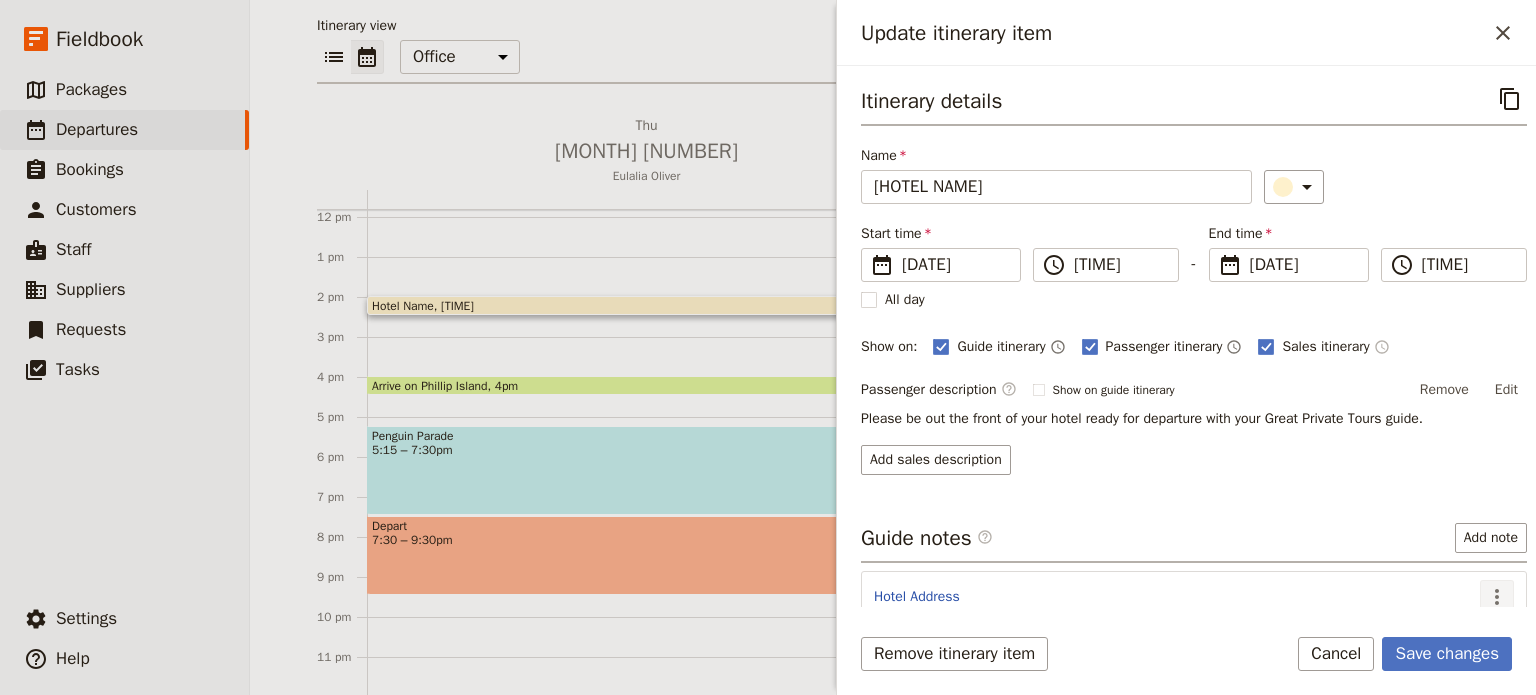click 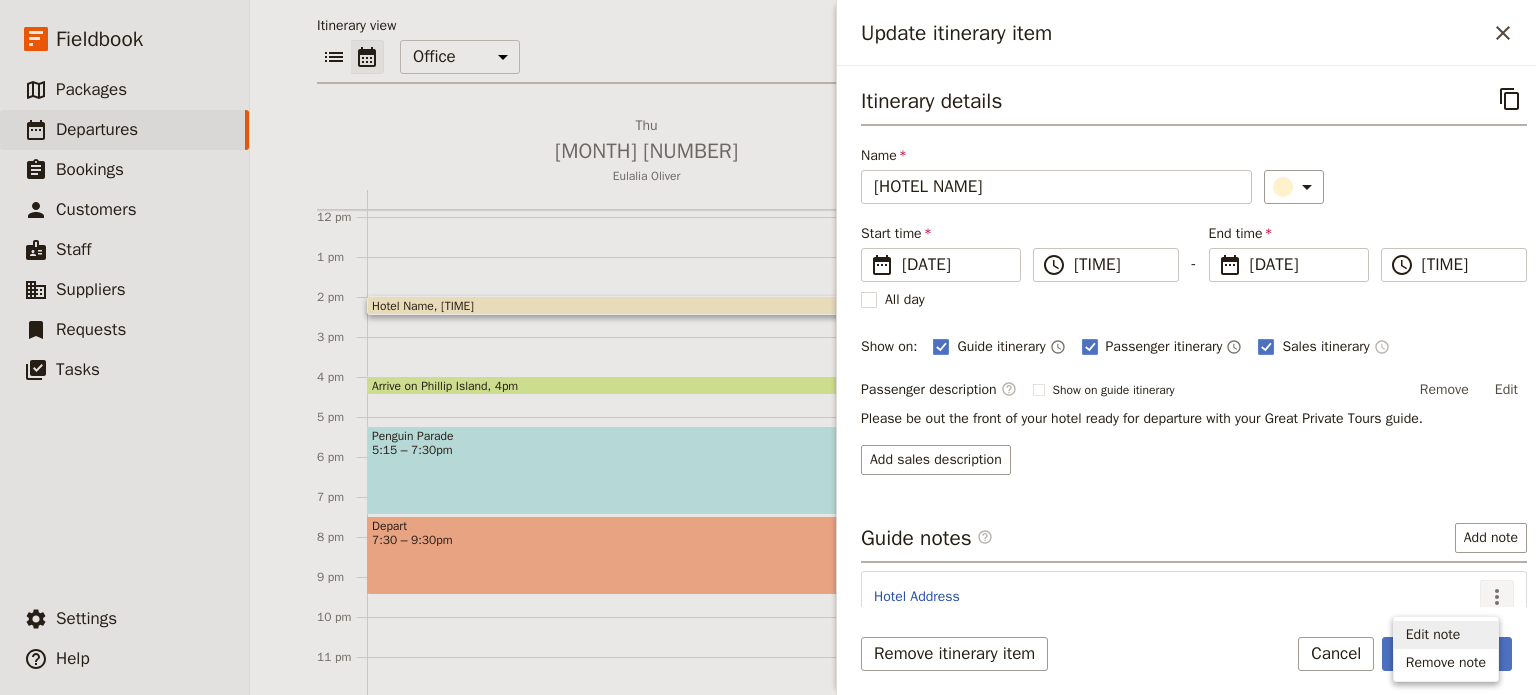 click on "Edit note" at bounding box center [1433, 635] 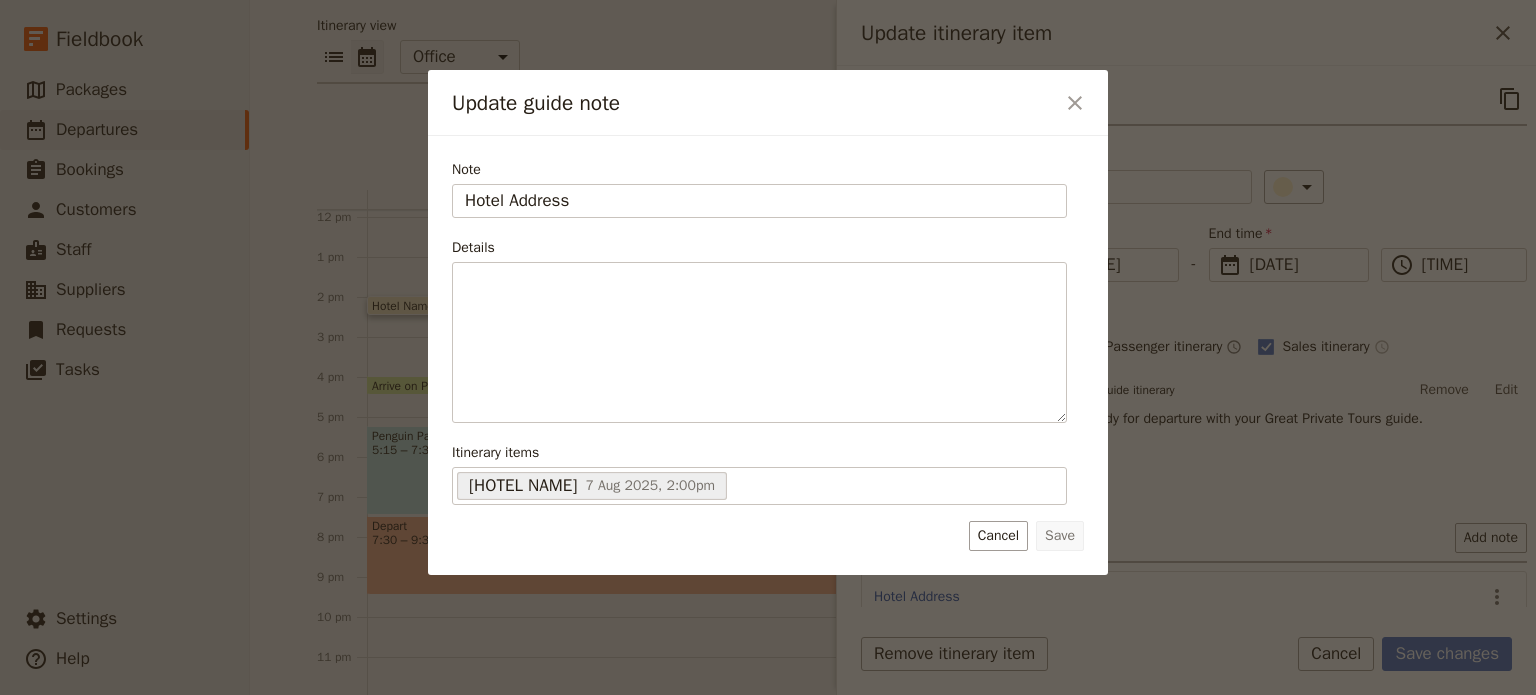 scroll, scrollTop: 0, scrollLeft: 0, axis: both 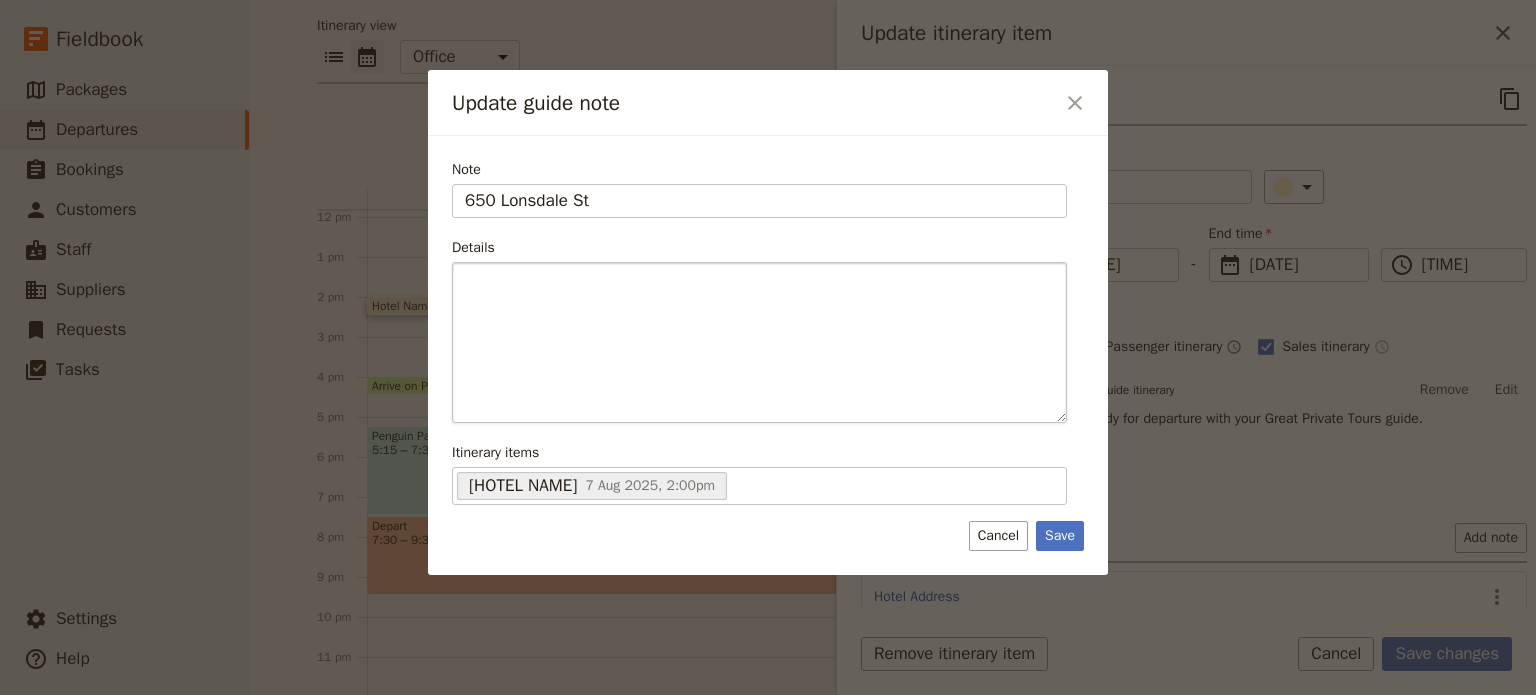 type on "650 Lonsdale St" 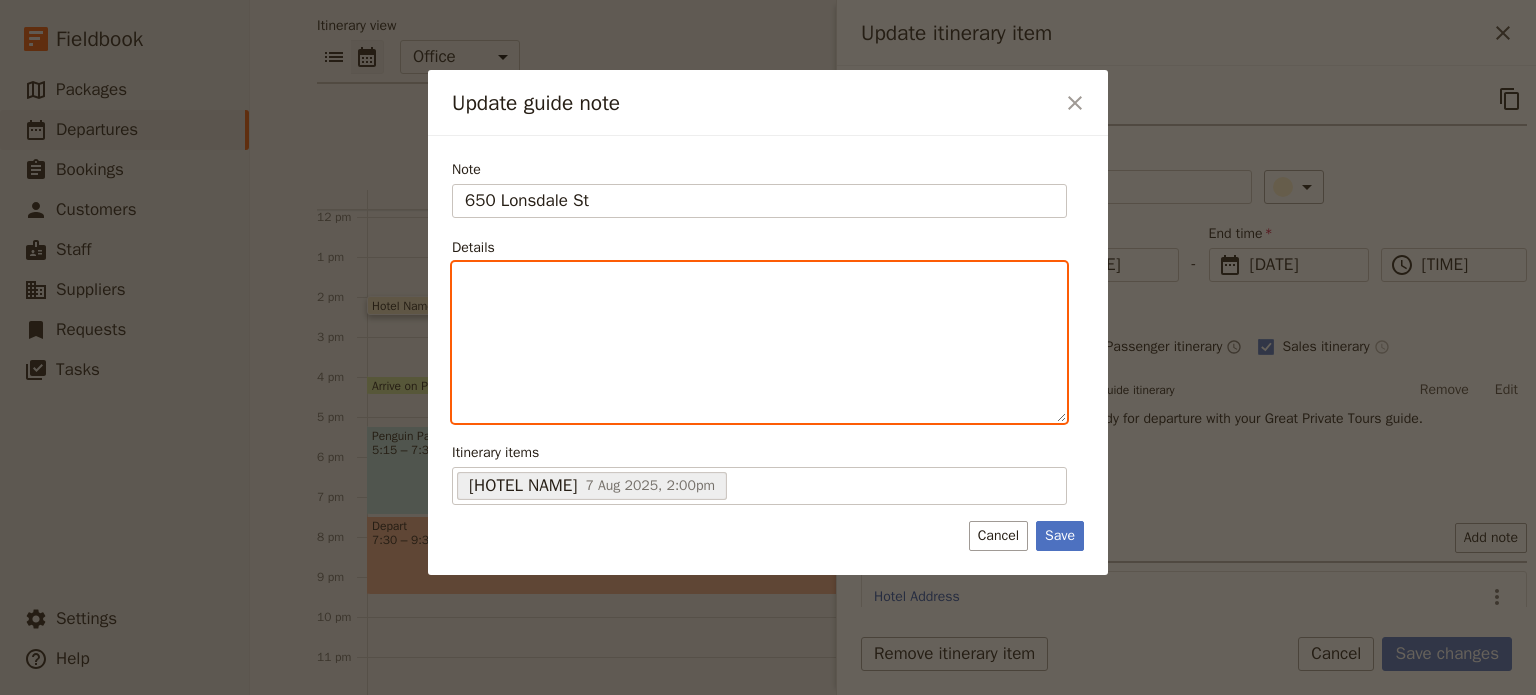 click at bounding box center [759, 342] 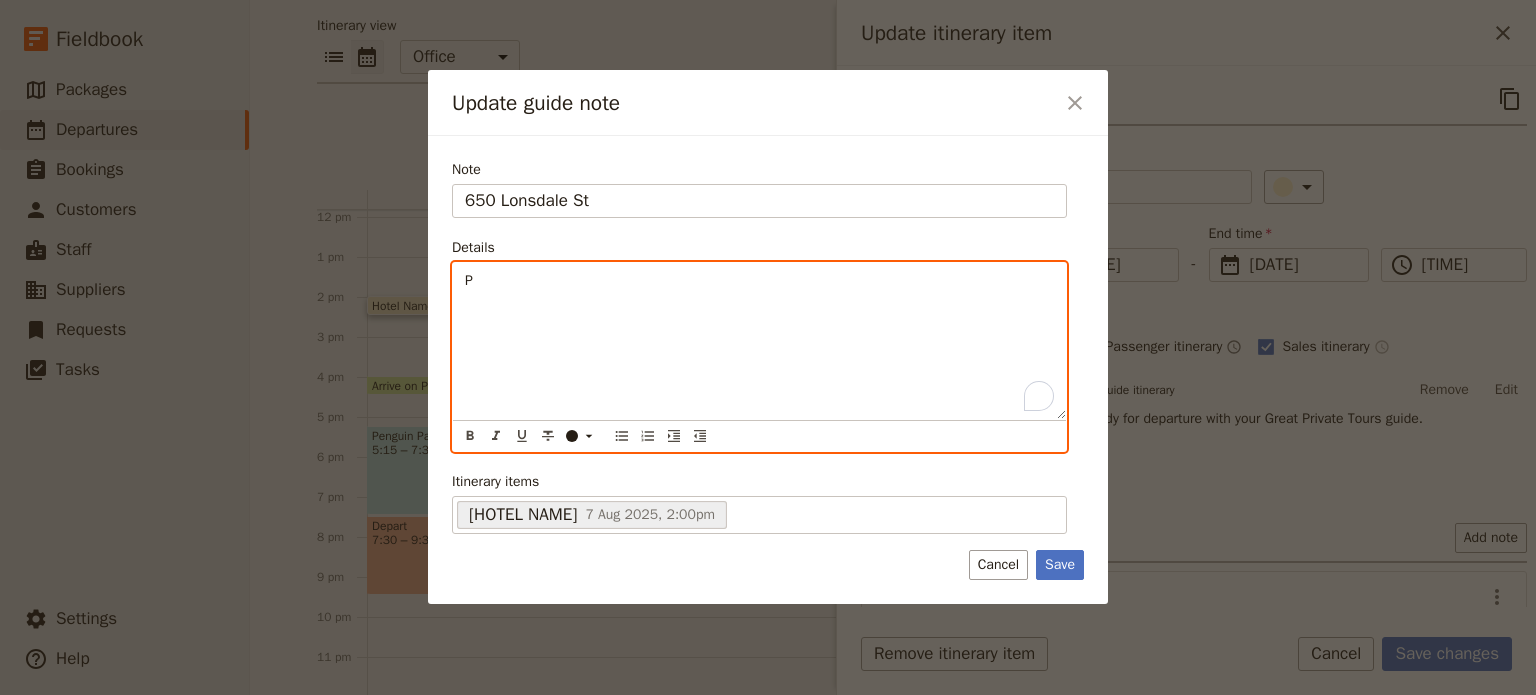 type 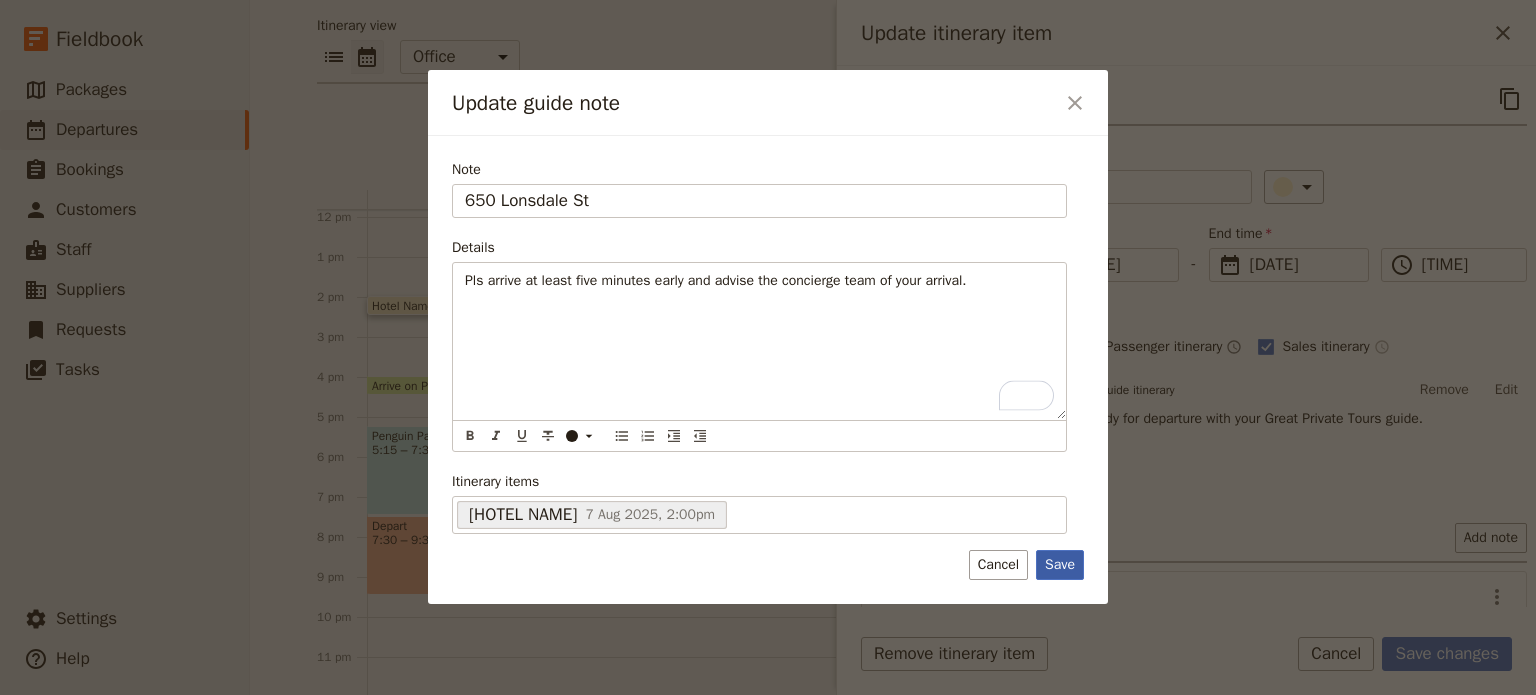 drag, startPoint x: 1060, startPoint y: 563, endPoint x: 1209, endPoint y: 572, distance: 149.27156 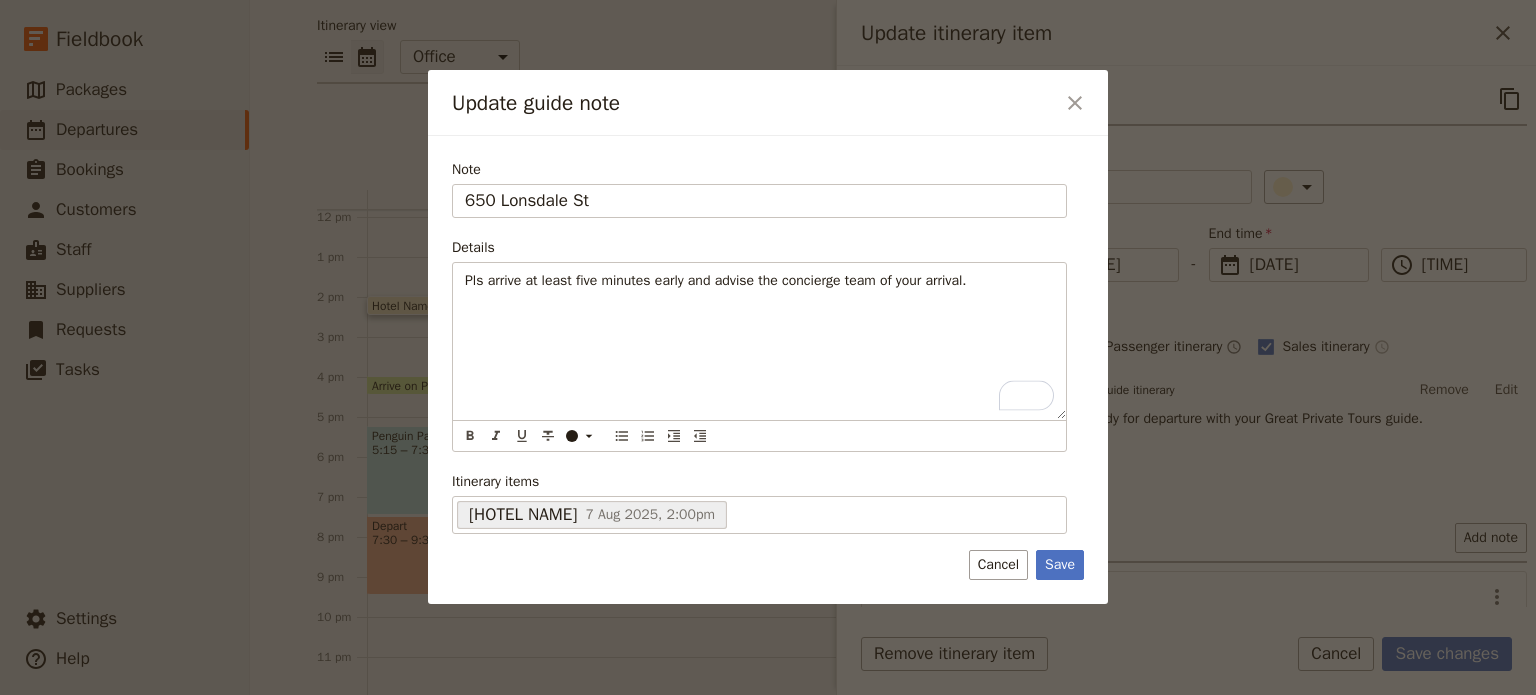 click on "Save" at bounding box center [1060, 565] 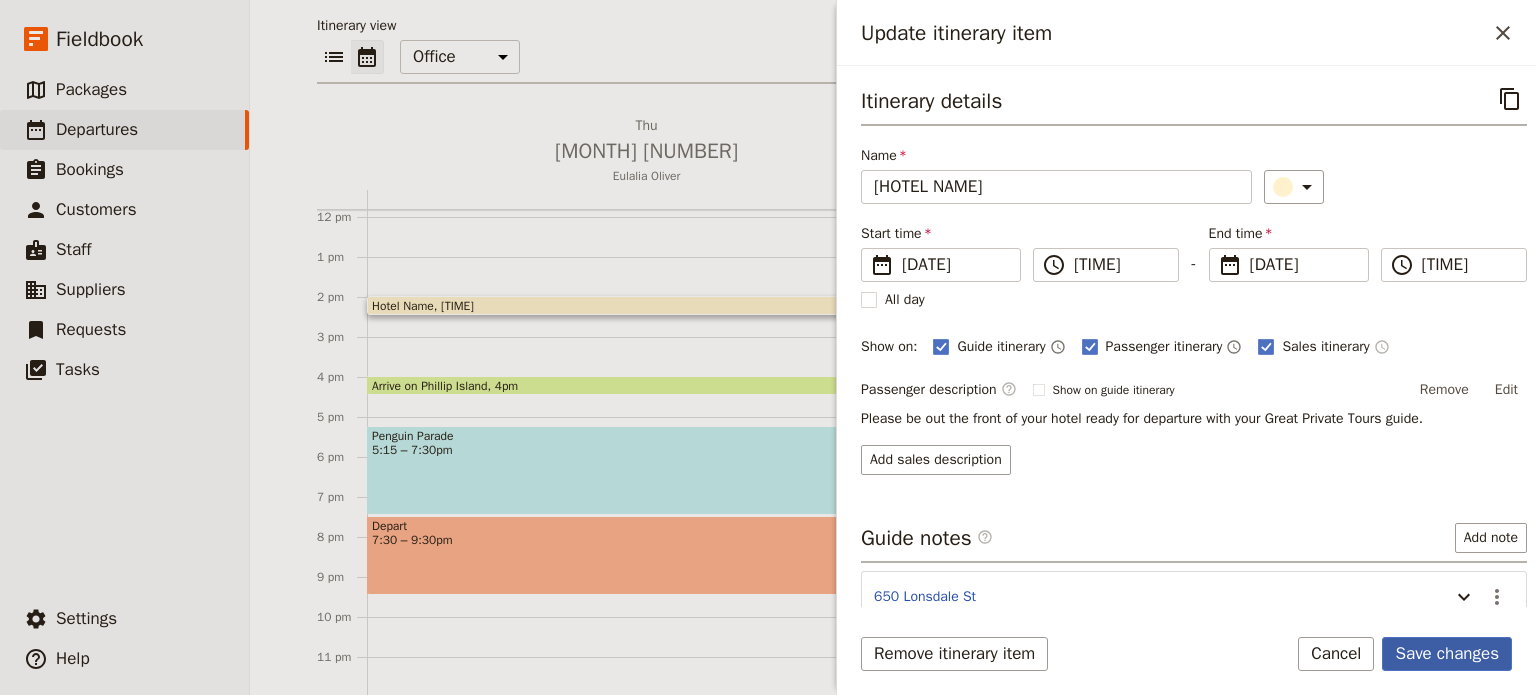 click on "Save changes" at bounding box center [1447, 654] 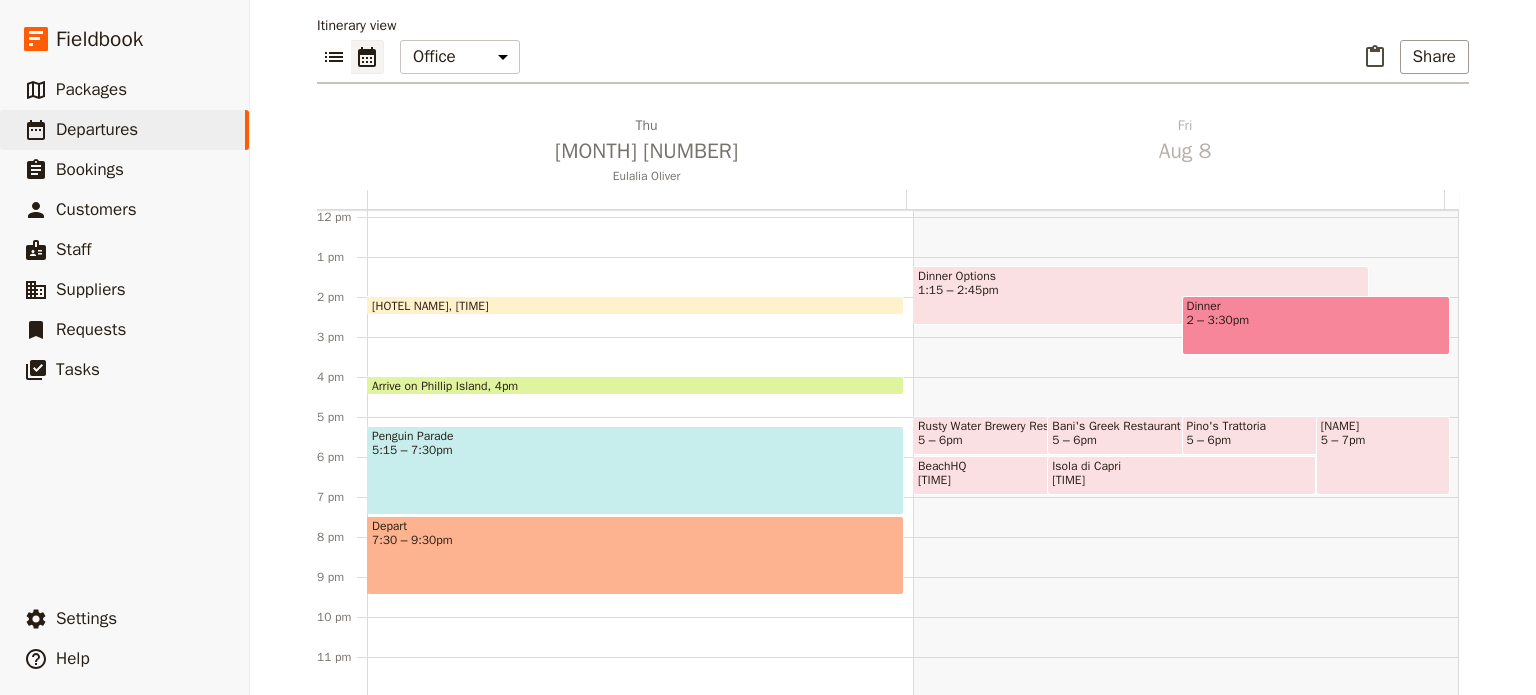 click on "Arrive on [LOCATION] [TIME]" at bounding box center [635, 385] 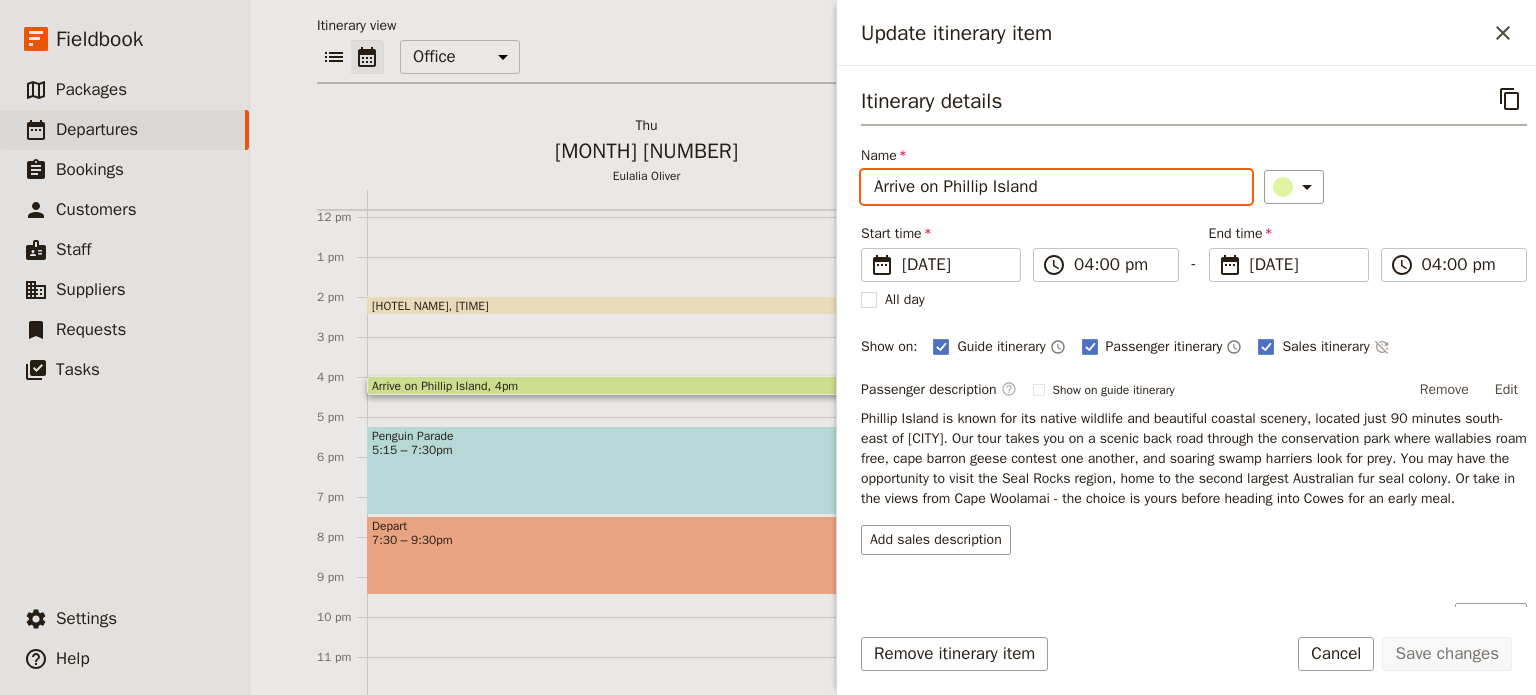 drag, startPoint x: 946, startPoint y: 186, endPoint x: 781, endPoint y: 186, distance: 165 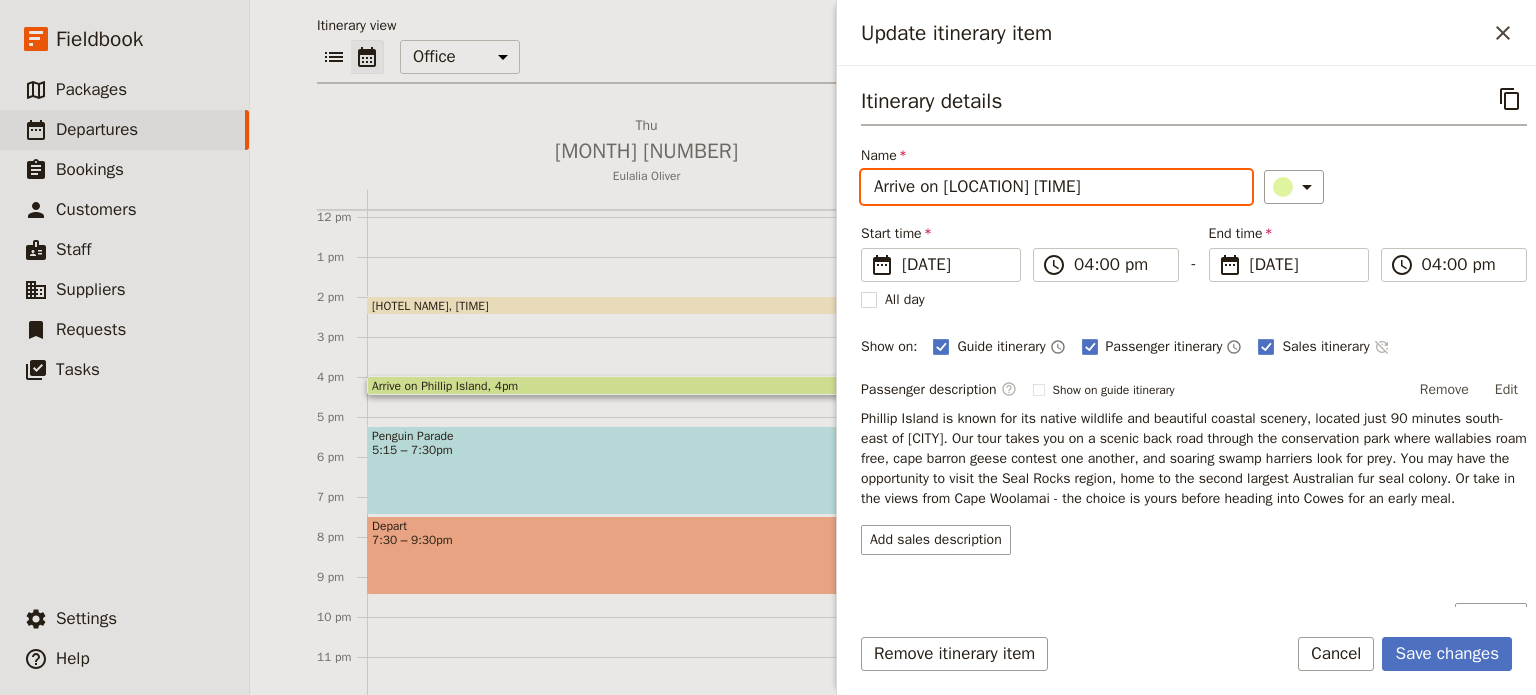 type on "Arrive on [LOCATION] [TIME]" 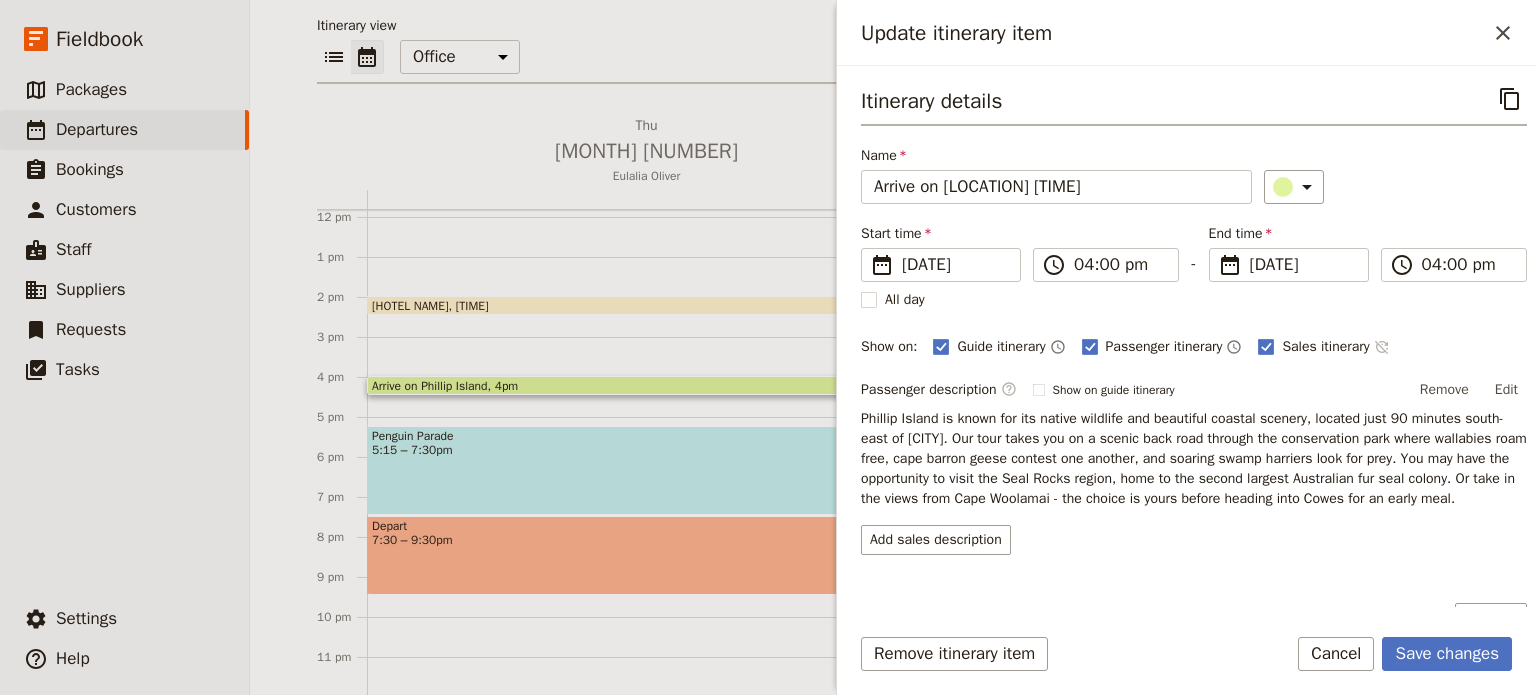 click 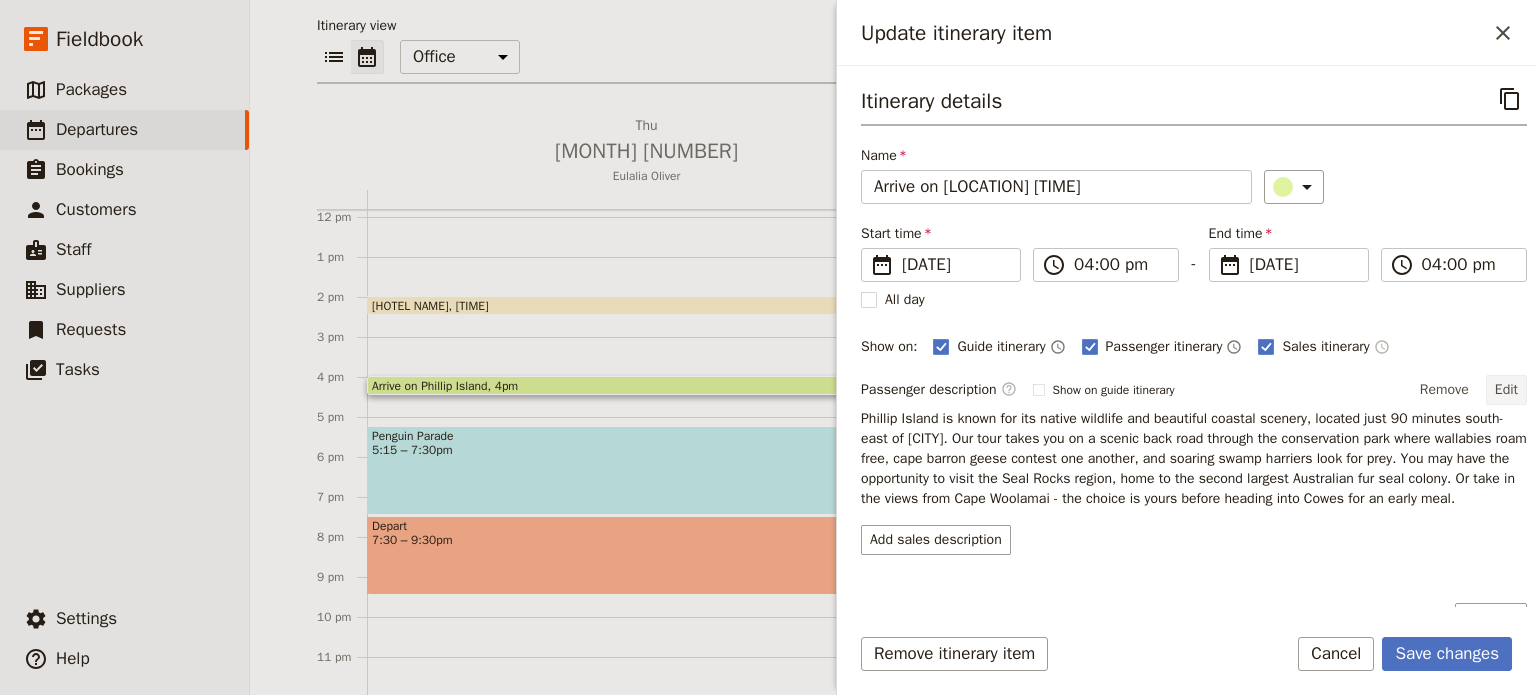 click on "Edit" at bounding box center (1506, 390) 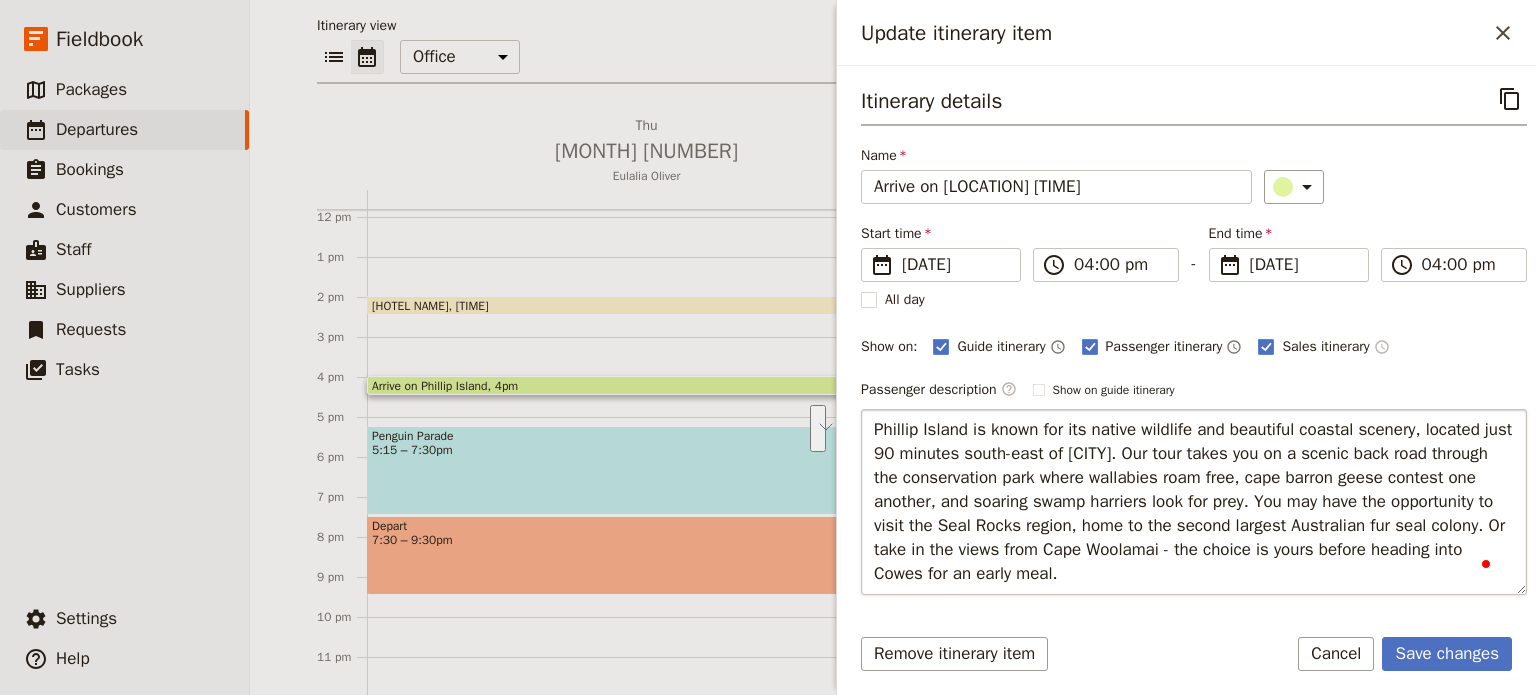 drag, startPoint x: 1240, startPoint y: 571, endPoint x: 997, endPoint y: 545, distance: 244.387 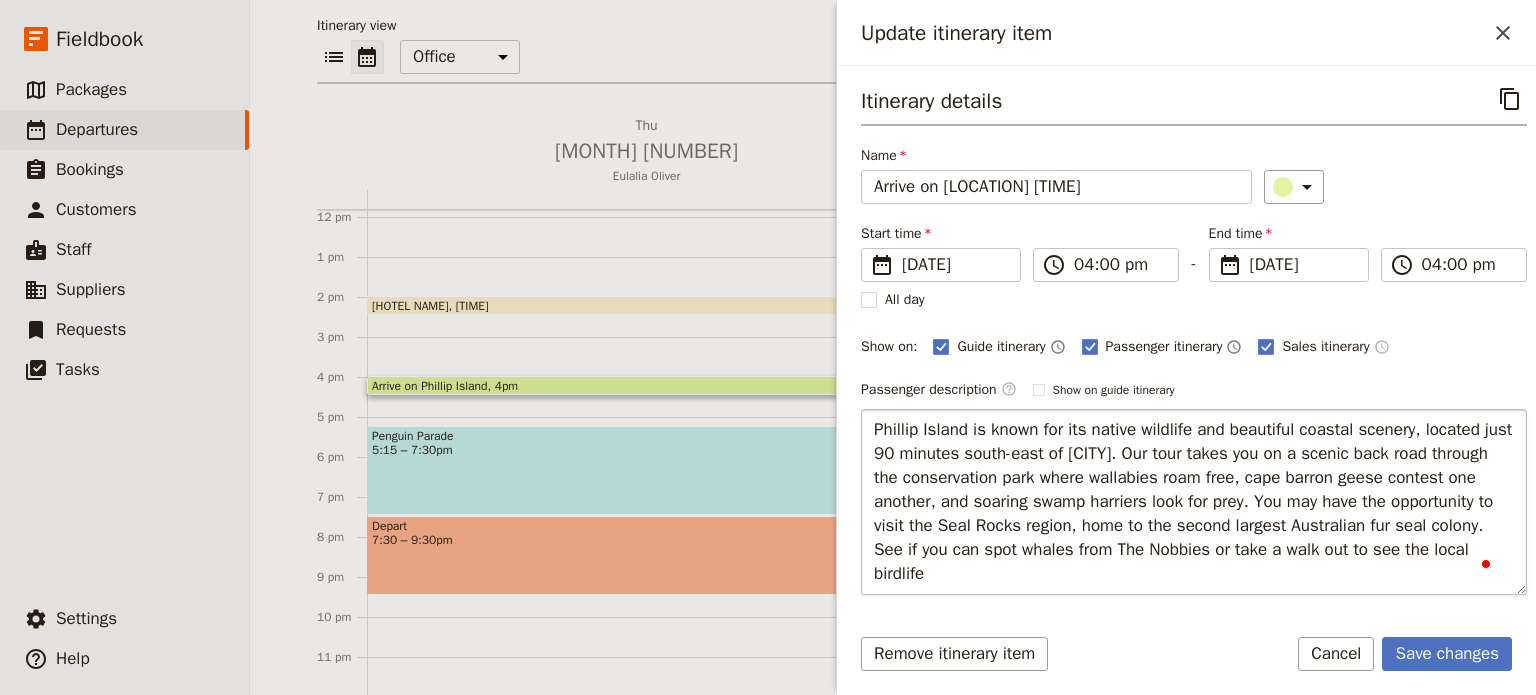 type on "Phillip Island is known for its native wildlife and beautiful coastal scenery, located just 90 minutes south-east of [CITY]. Our tour takes you on a scenic back road through the conservation park where wallabies roam free, cape barron geese contest one another, and soaring swamp harriers look for prey. You may have the opportunity to visit the Seal Rocks region, home to the second largest Australian fur seal colony. See if you can spot whales from The Nobbies or take a walk out to see the local birdlife." 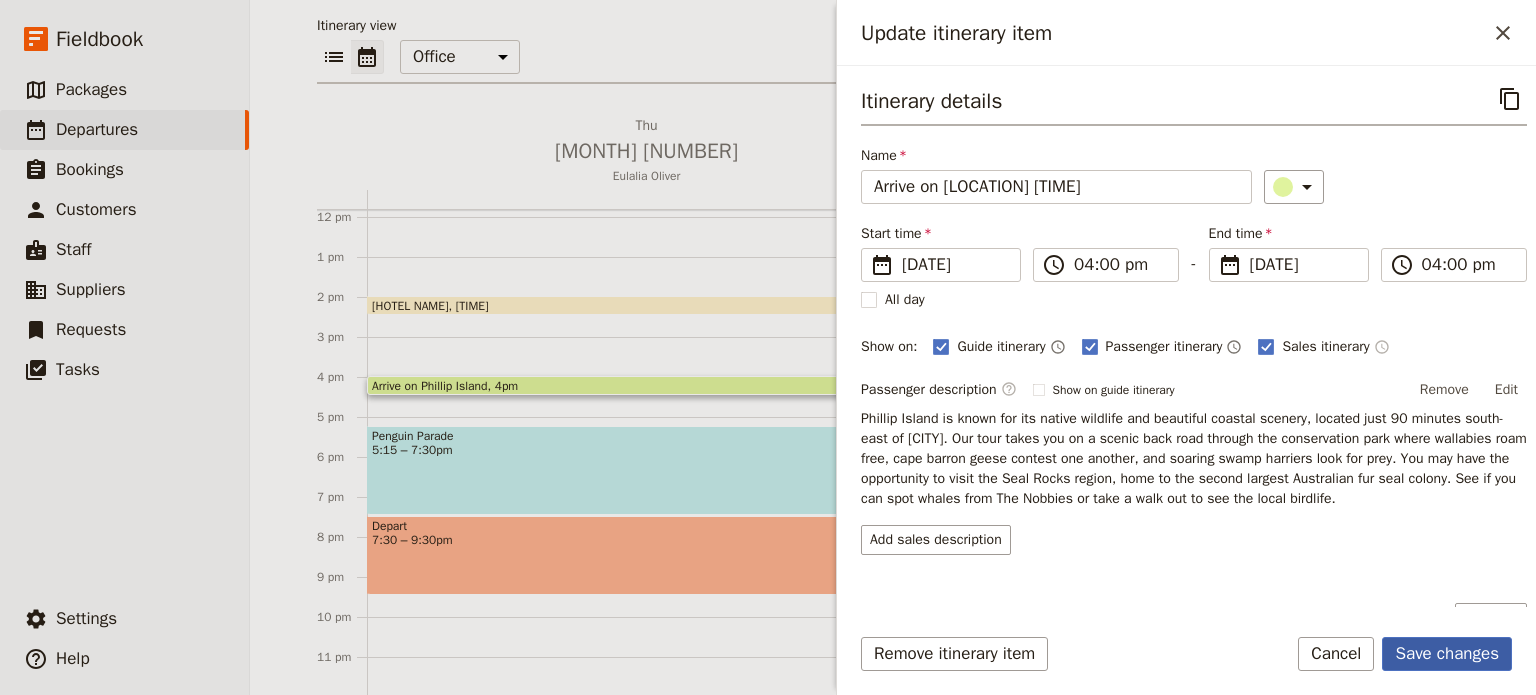 click on "Save changes" at bounding box center (1447, 654) 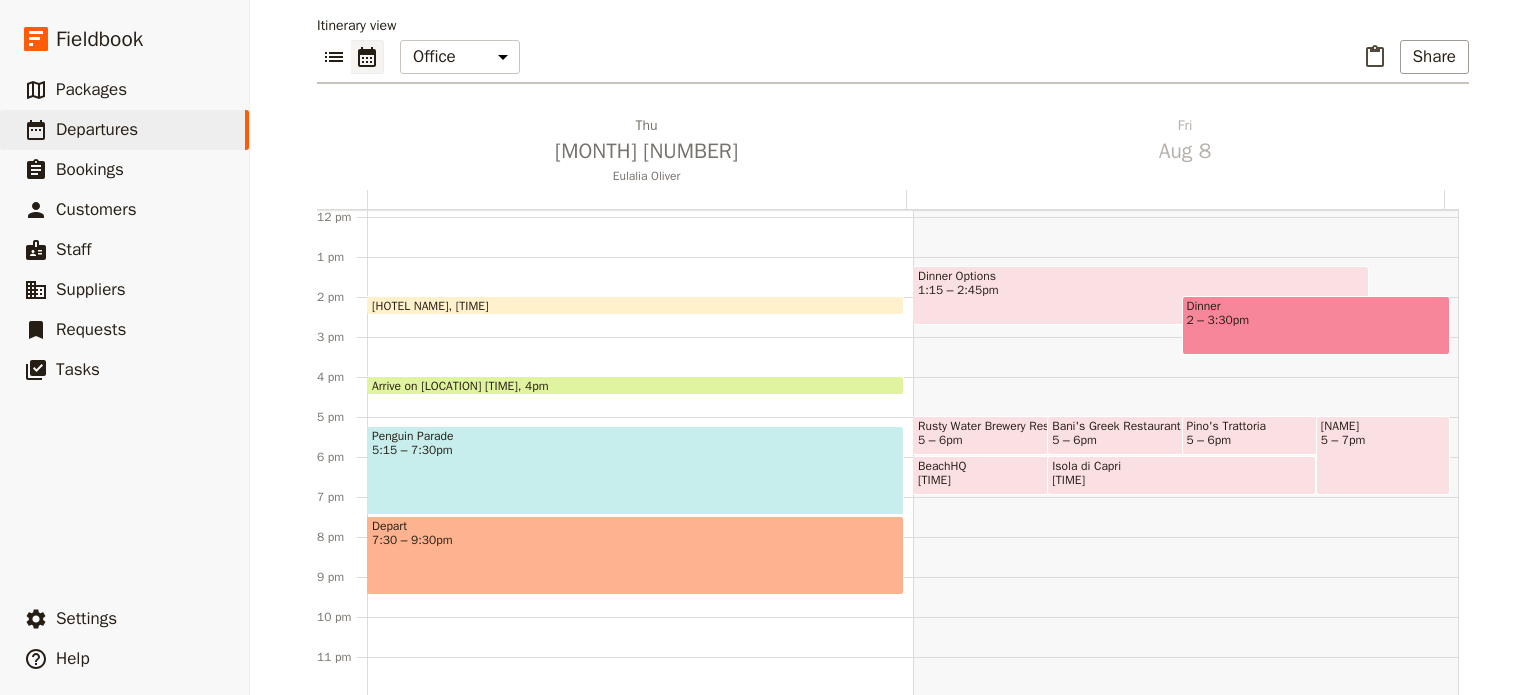 click on "Penguin Parade 5:15 – 7:30pm" at bounding box center [635, 470] 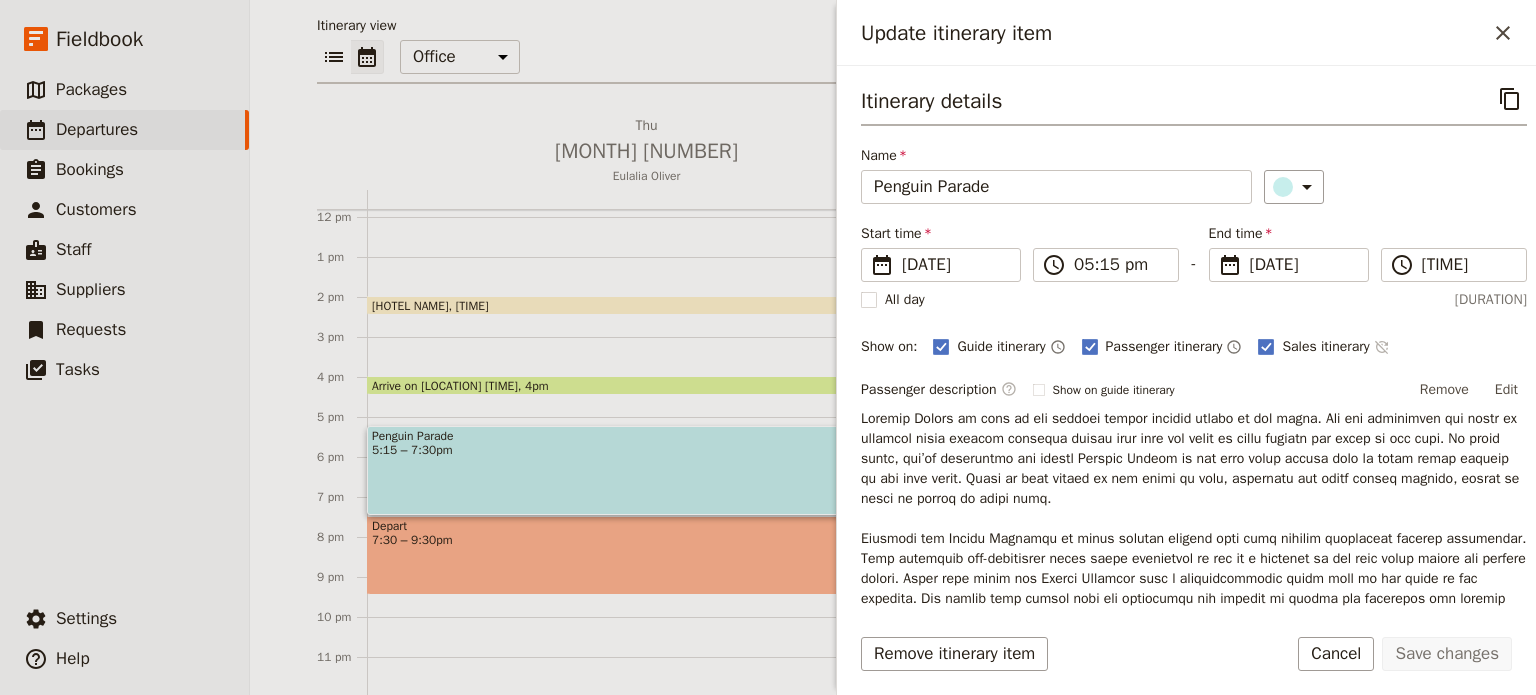 click 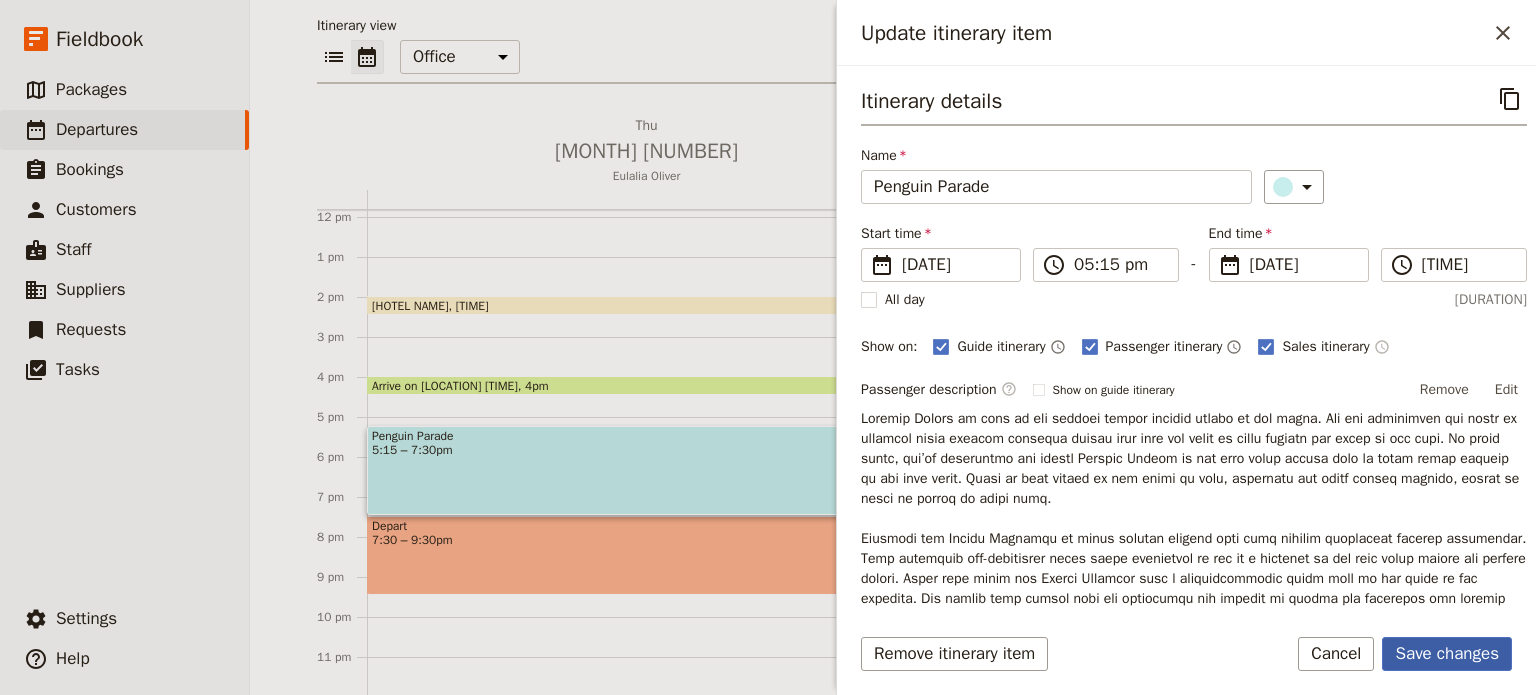 click on "Save changes" at bounding box center (1447, 654) 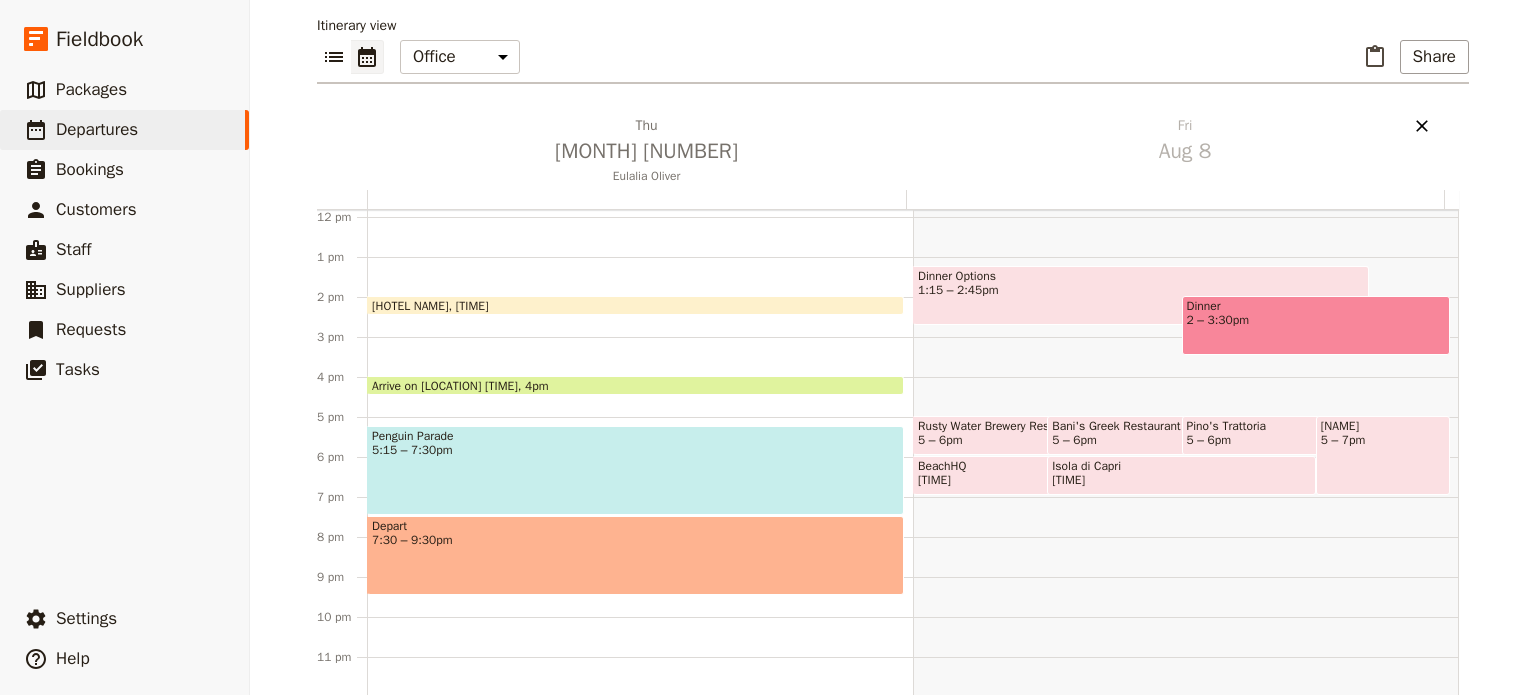 click 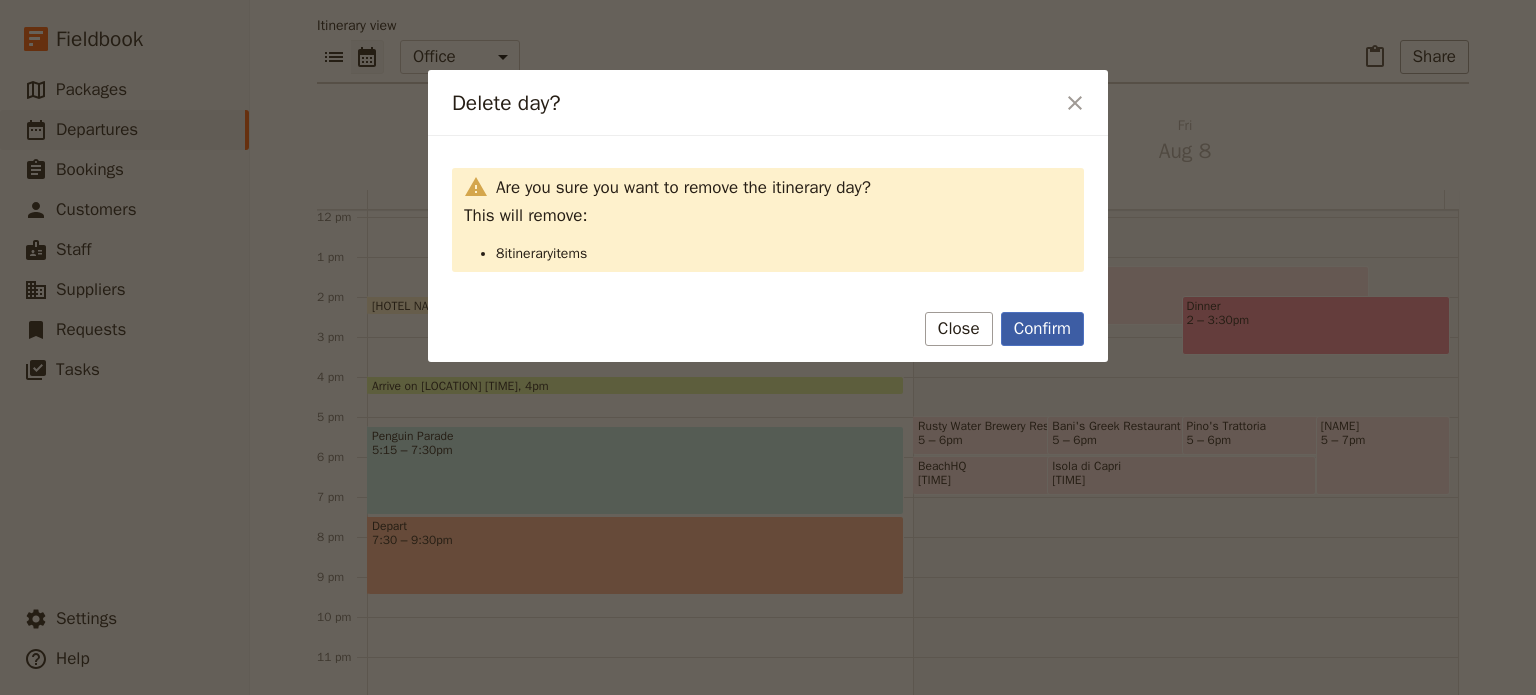 click on "Confirm" at bounding box center [1042, 329] 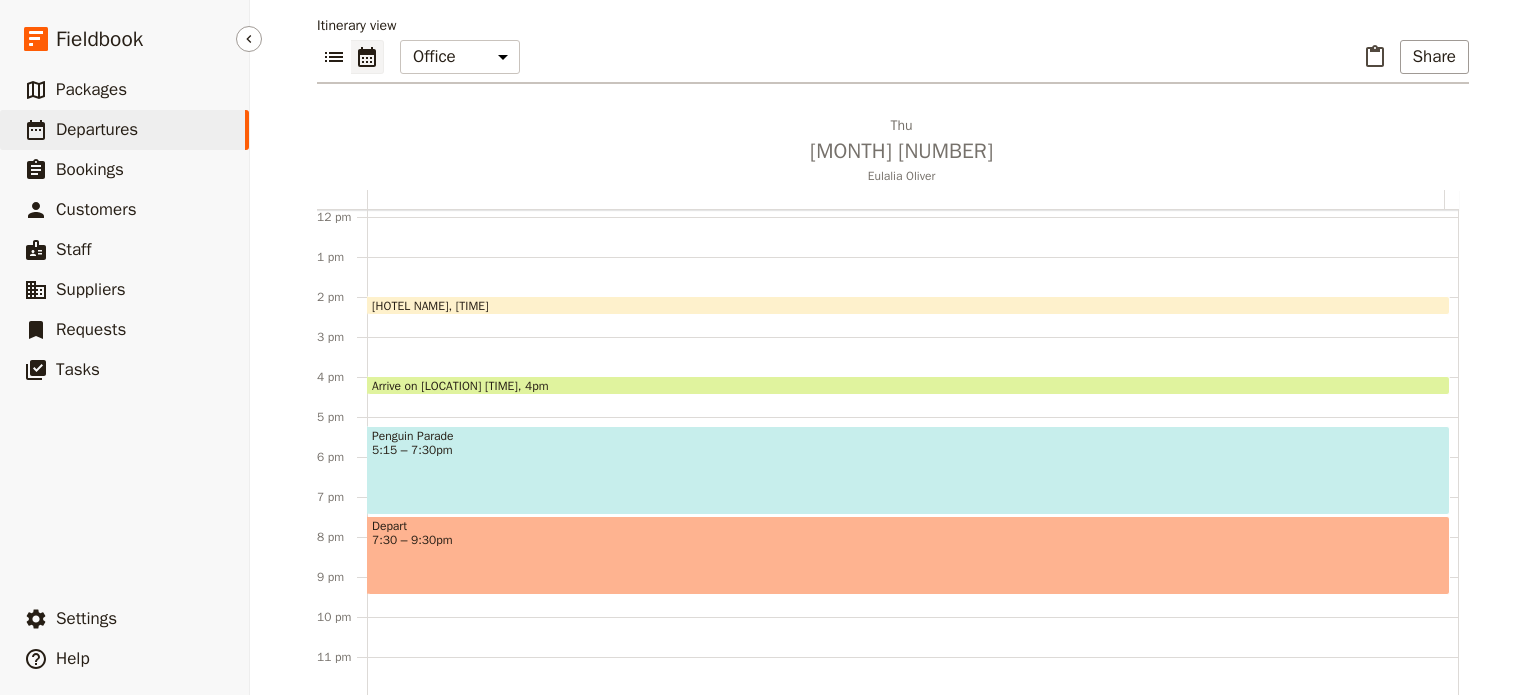 click on "​ Departures" at bounding box center [124, 130] 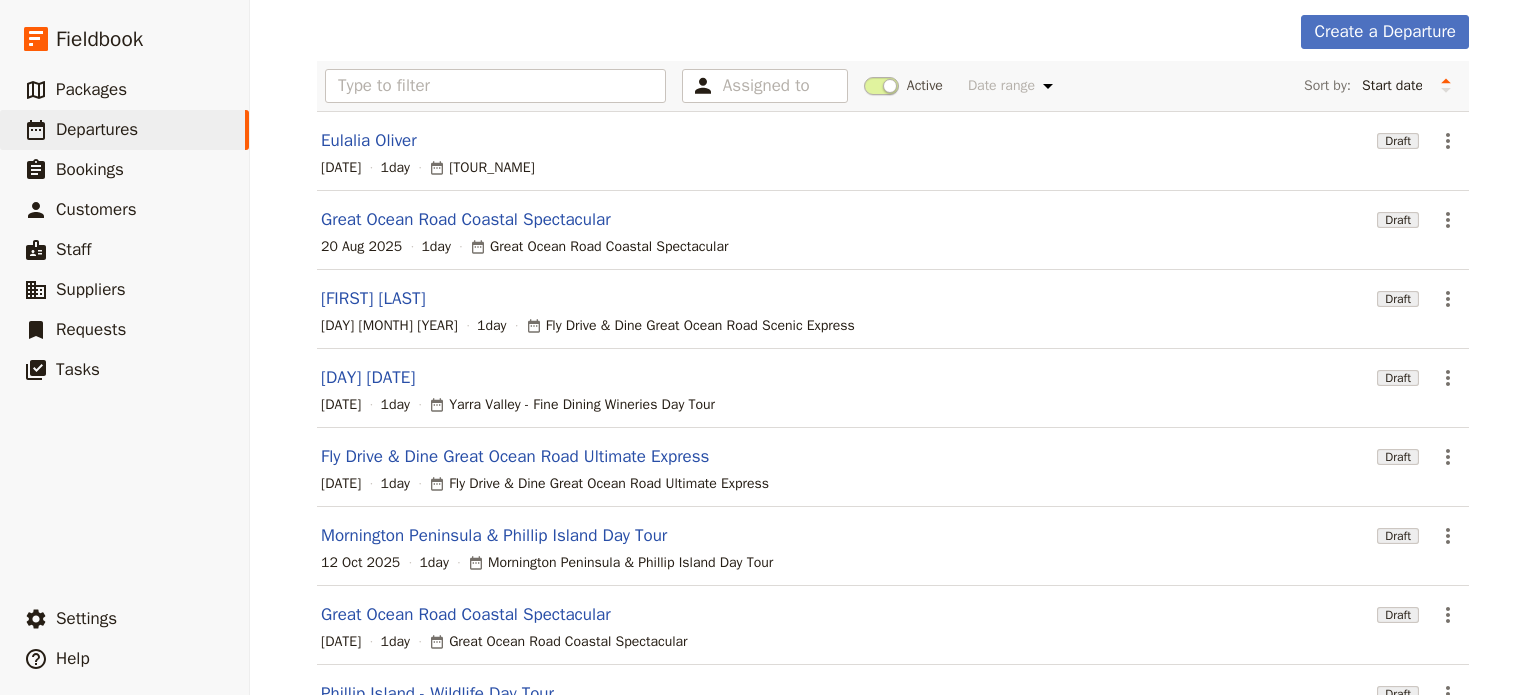 scroll, scrollTop: 0, scrollLeft: 0, axis: both 